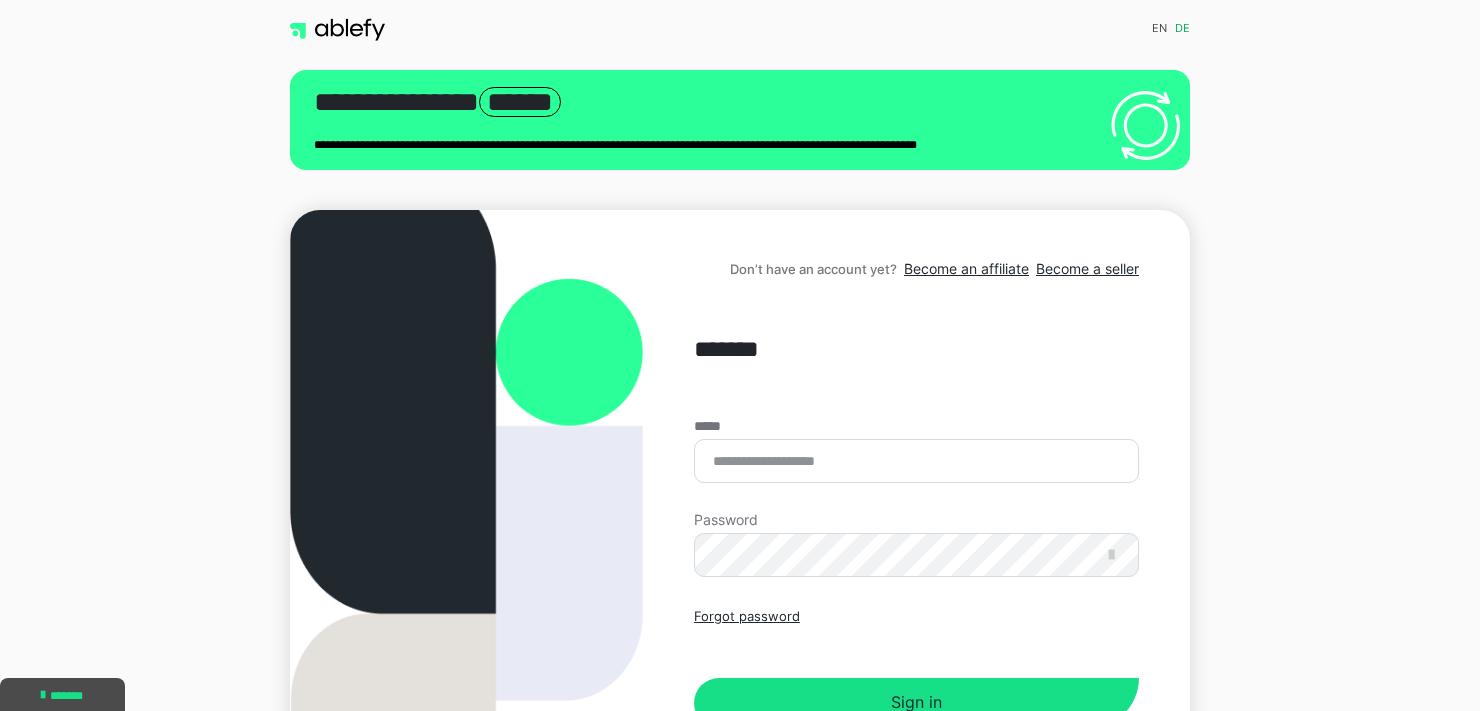 scroll, scrollTop: 0, scrollLeft: 0, axis: both 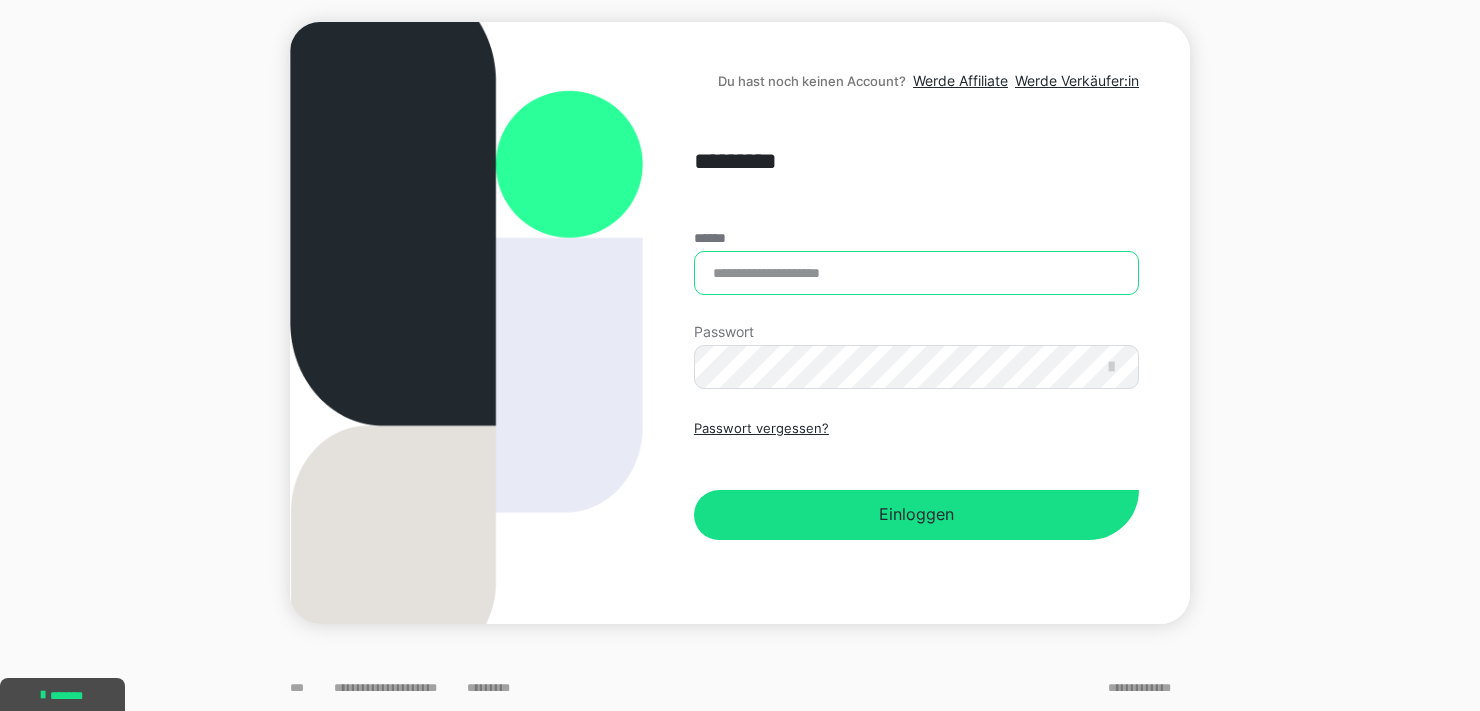 click on "******" at bounding box center [916, 273] 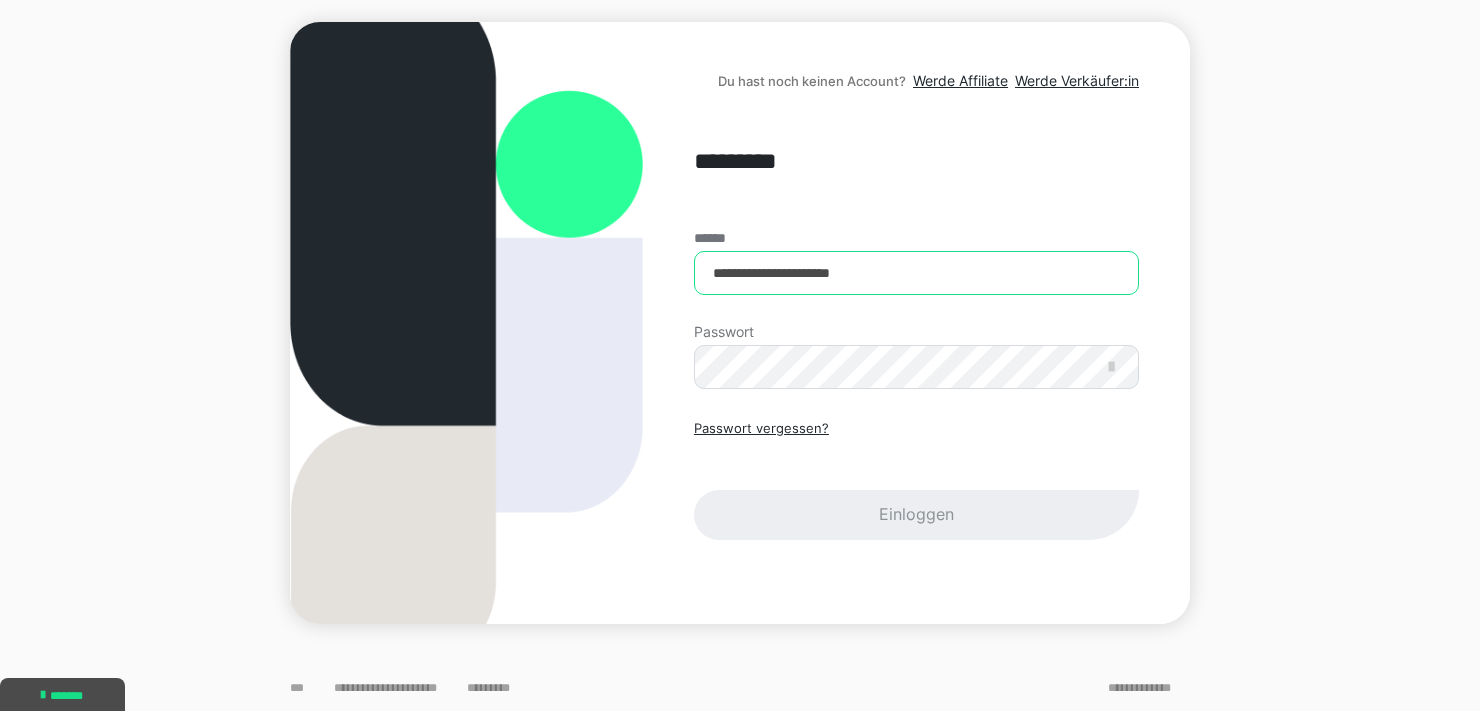 type on "**********" 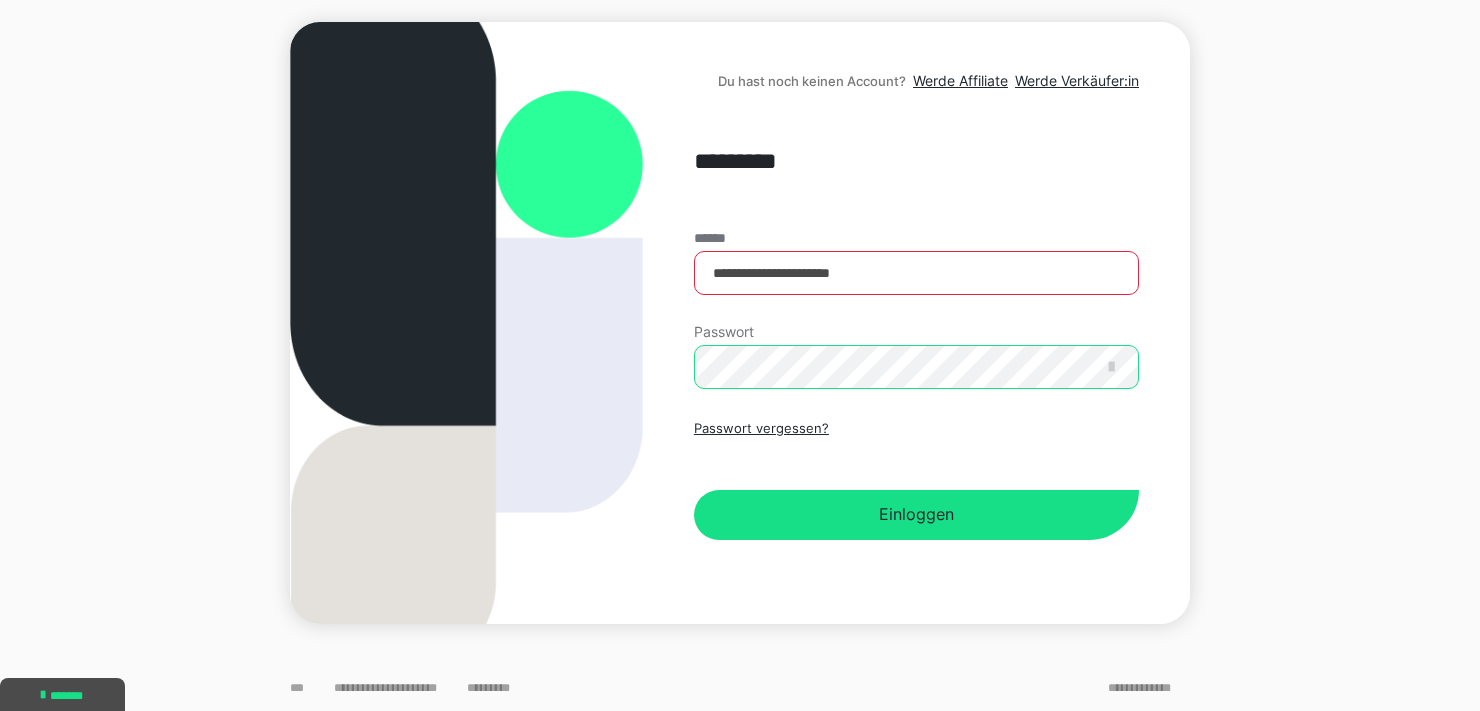 click on "Einloggen" at bounding box center (916, 515) 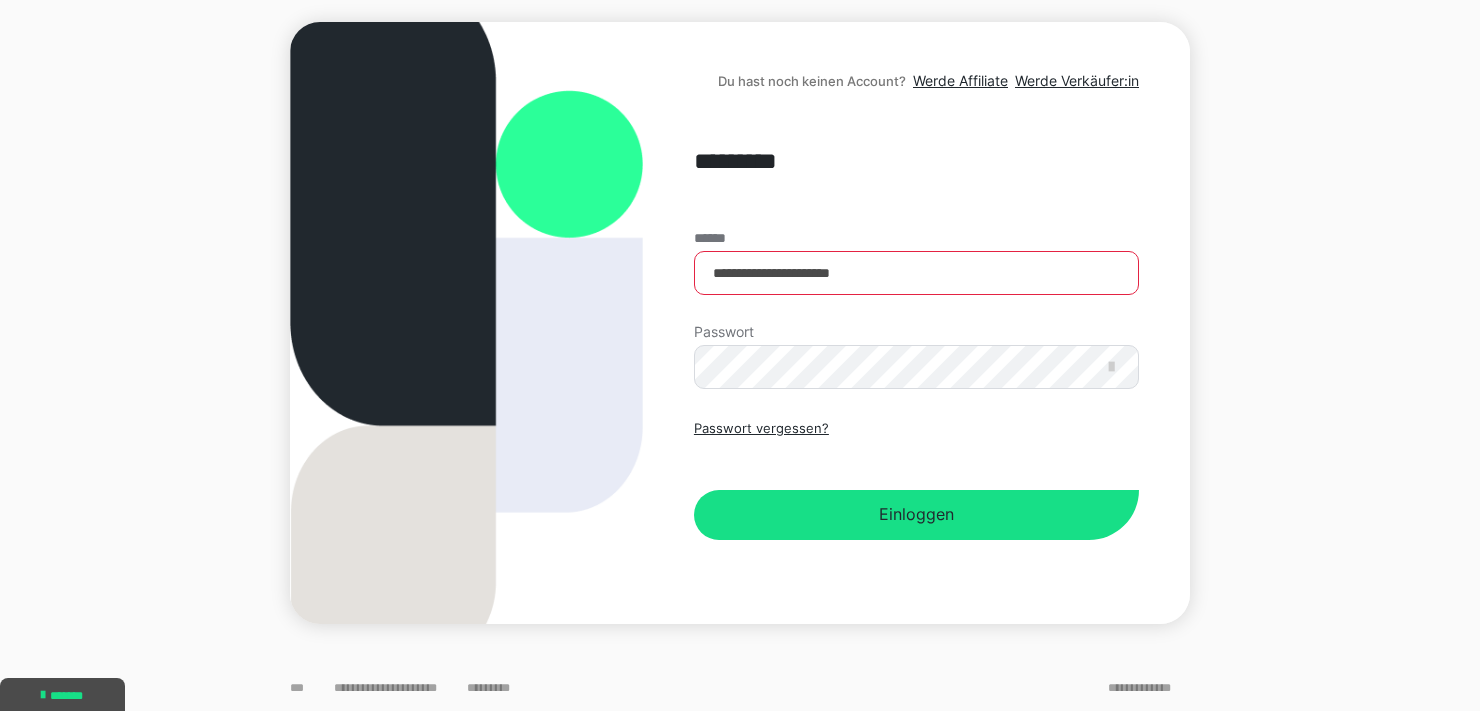 scroll, scrollTop: 0, scrollLeft: 0, axis: both 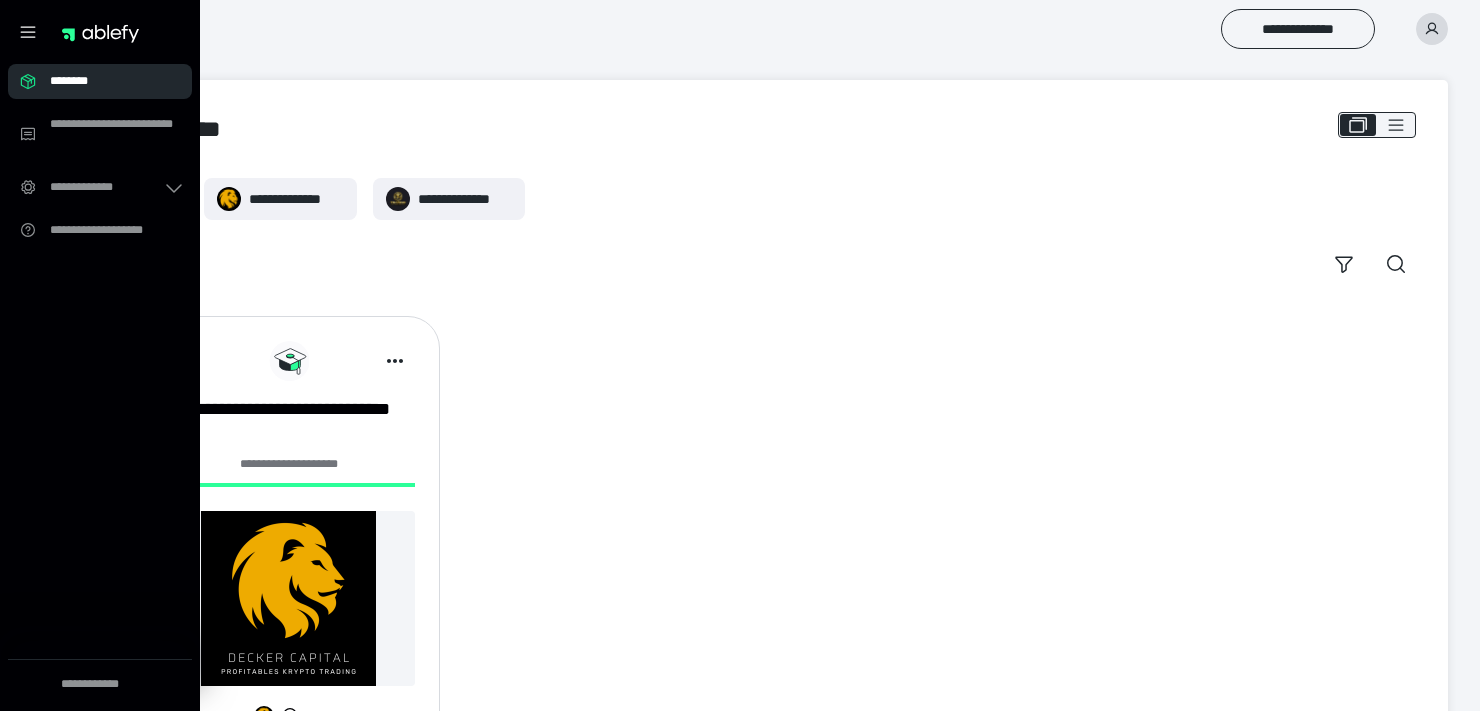 click on "********" at bounding box center (106, 81) 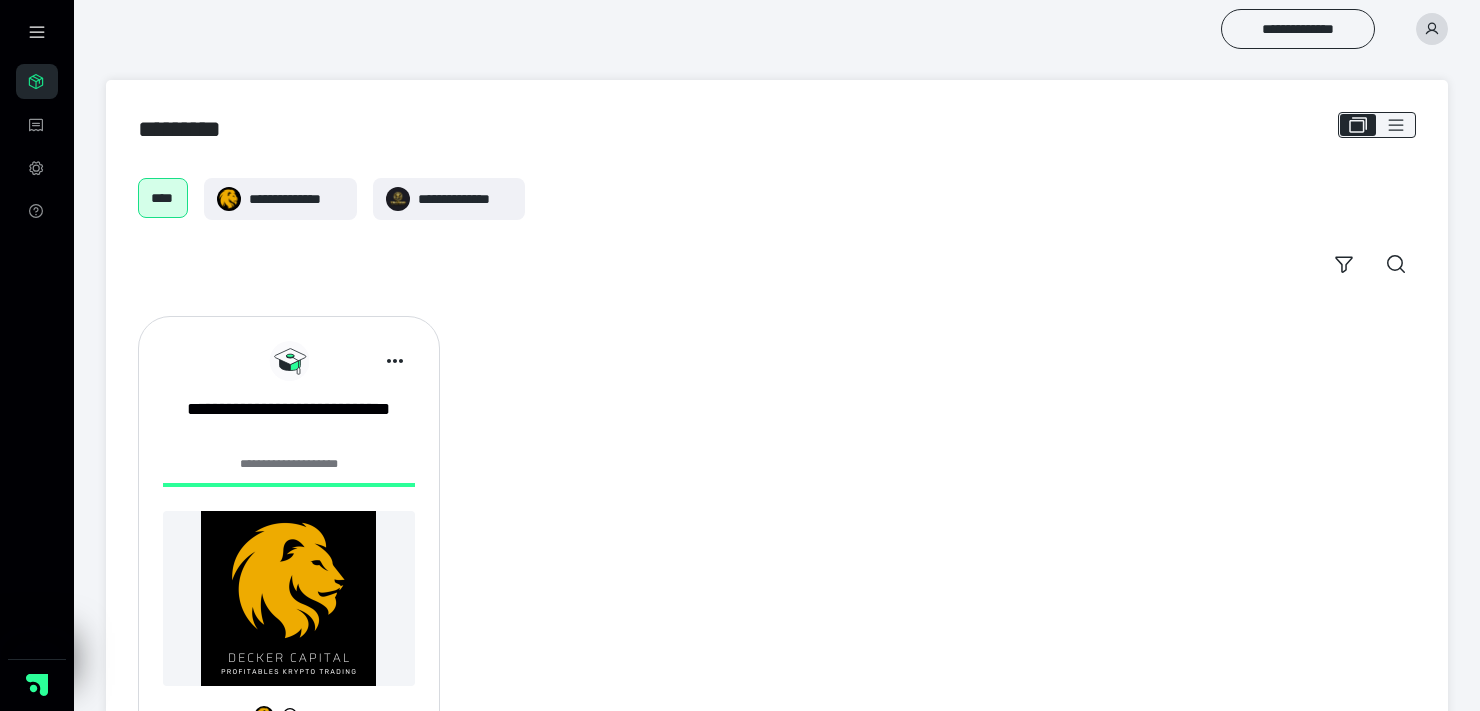 click on "**********" at bounding box center (777, 533) 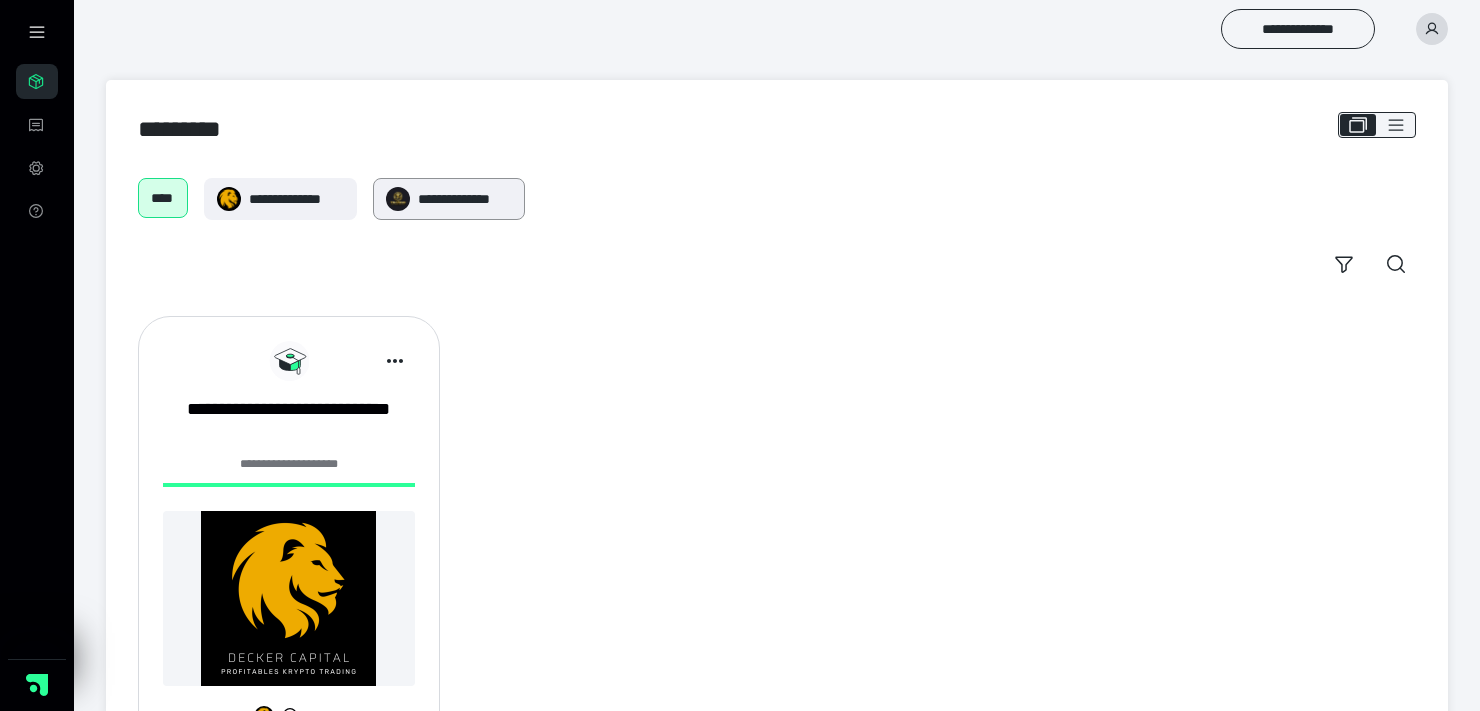 click on "**********" at bounding box center [465, 199] 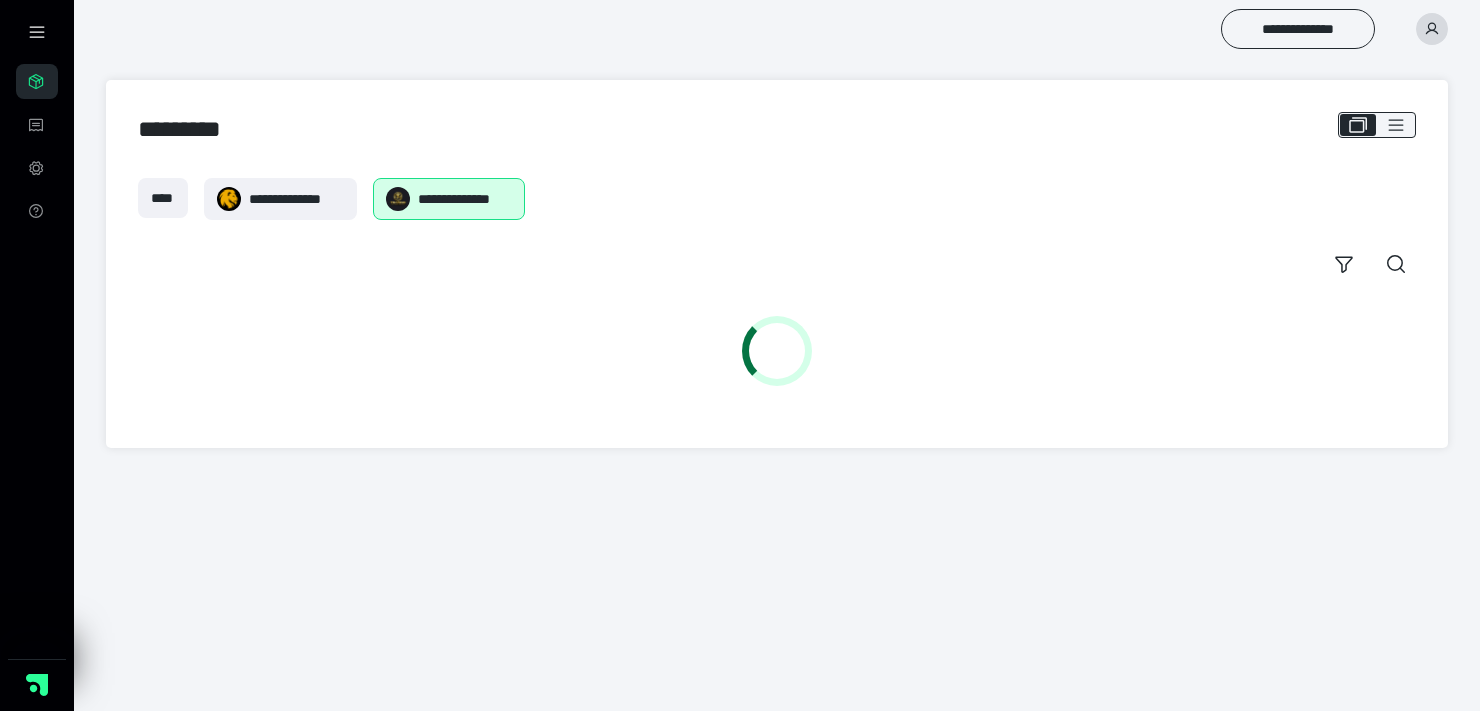 scroll, scrollTop: 0, scrollLeft: 0, axis: both 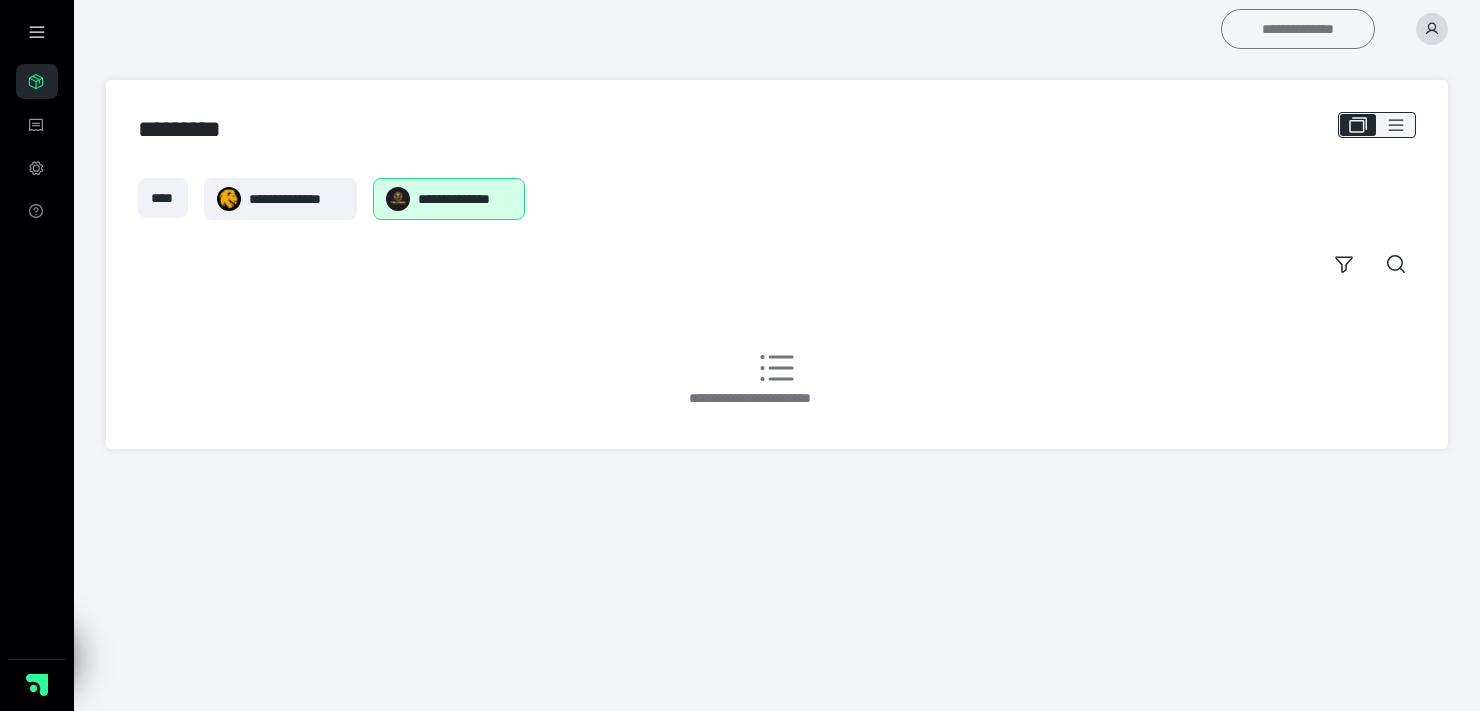 click on "**********" at bounding box center (1298, 29) 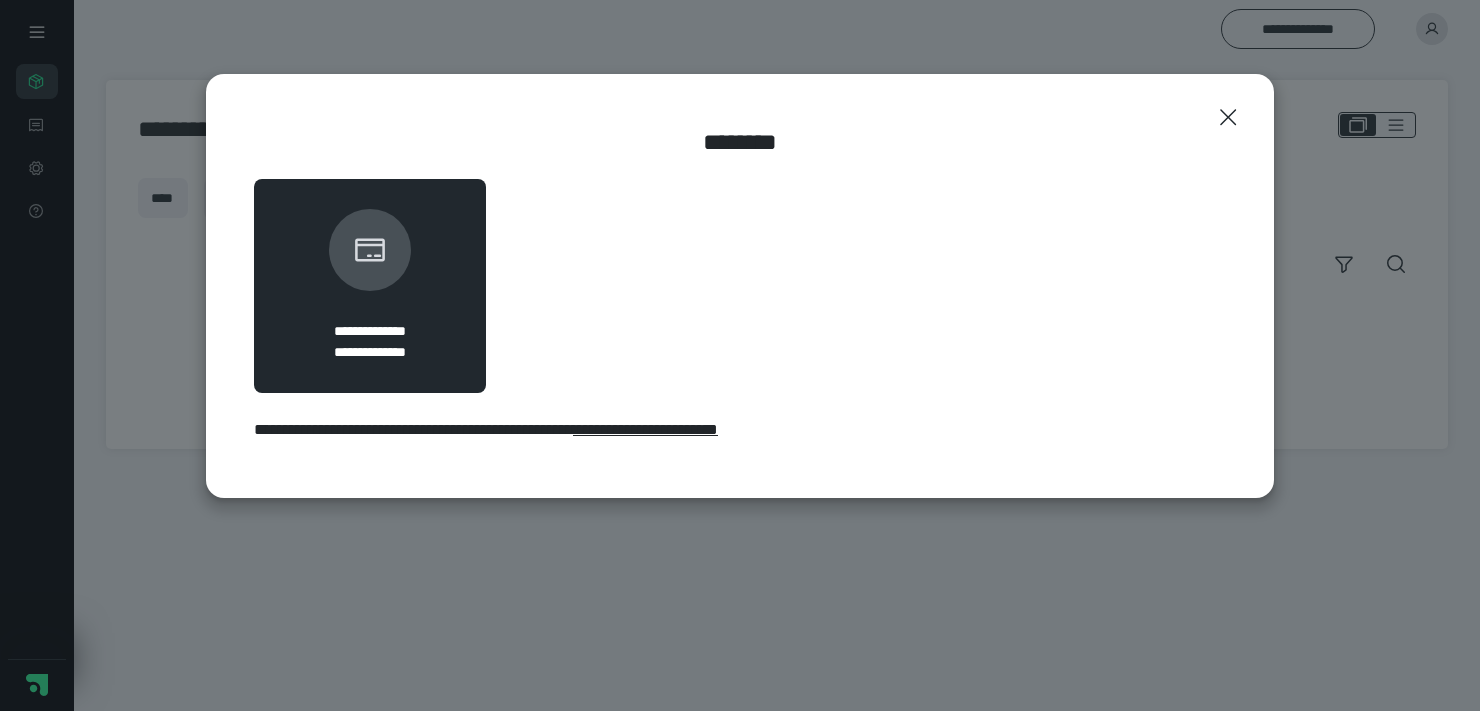 click 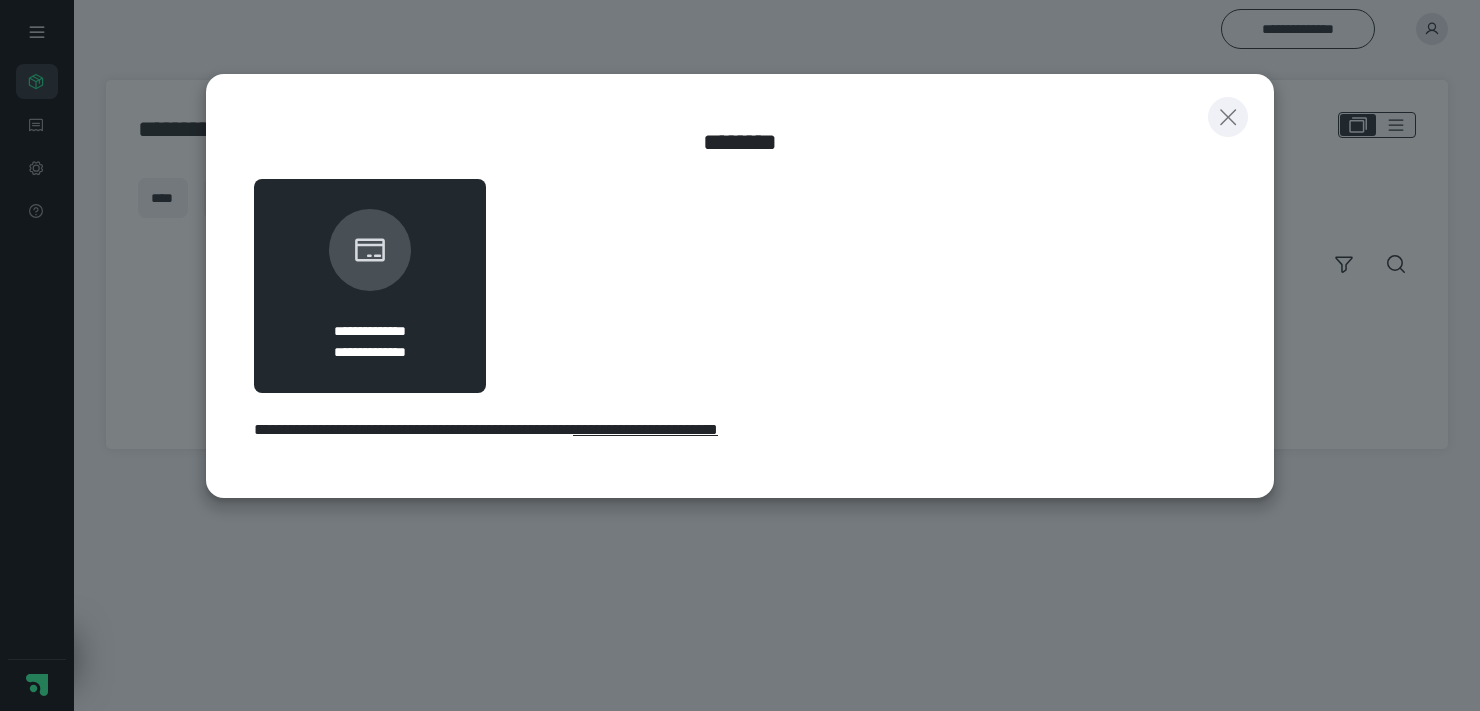 click 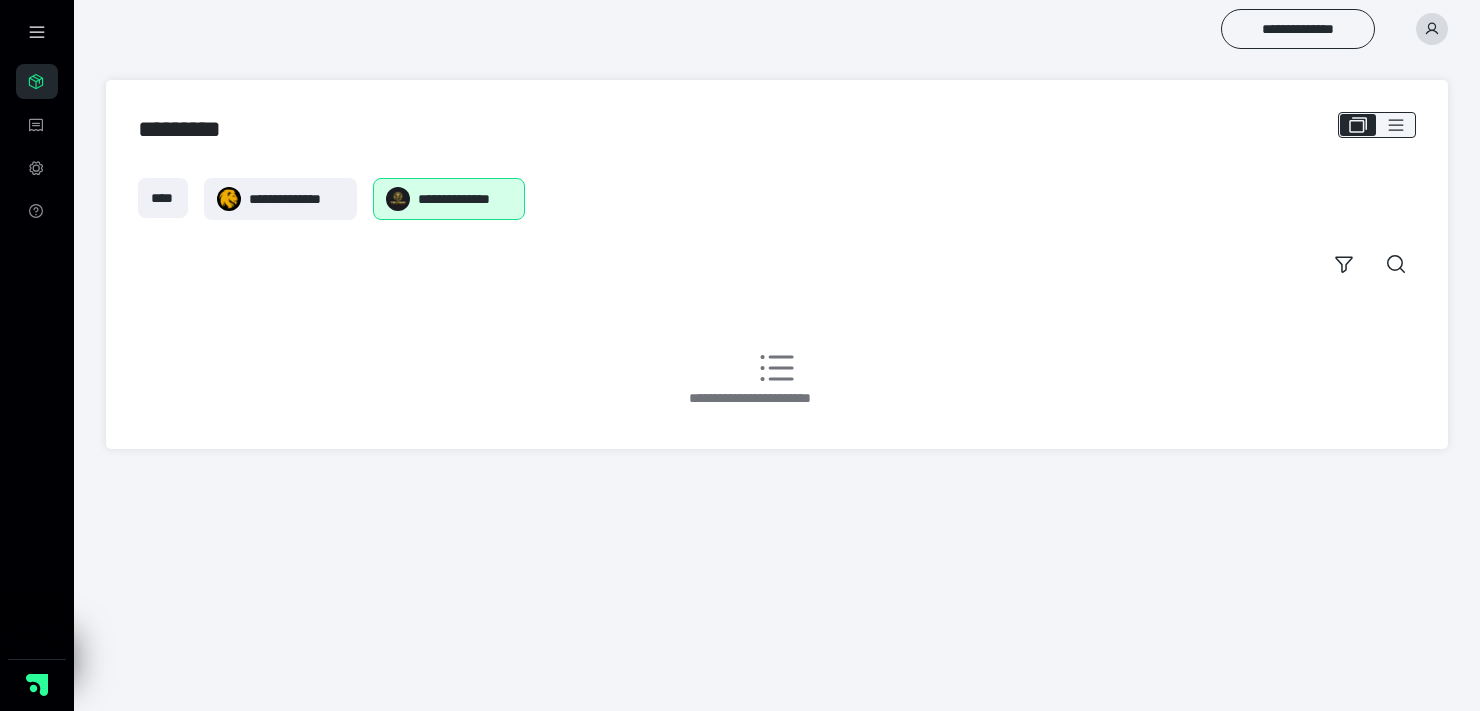 click 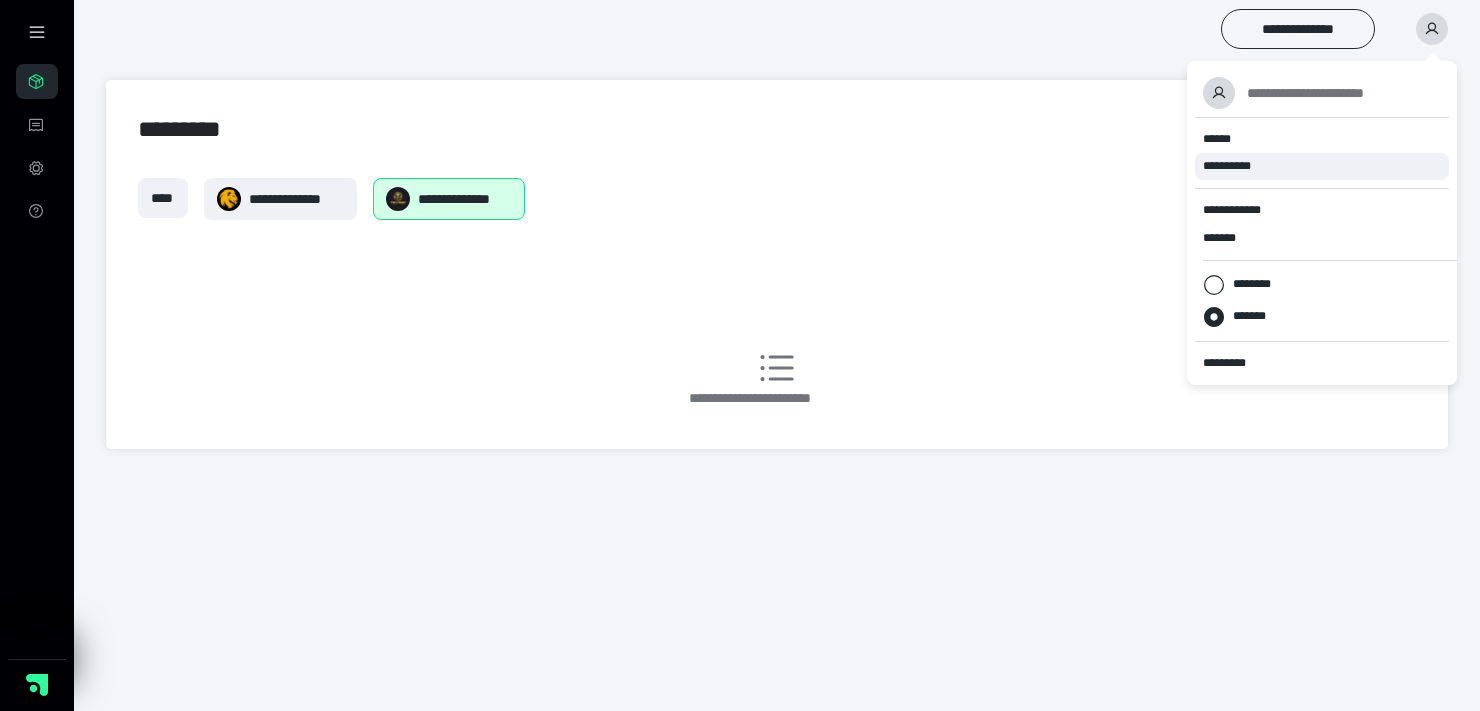 click on "**********" at bounding box center [1236, 166] 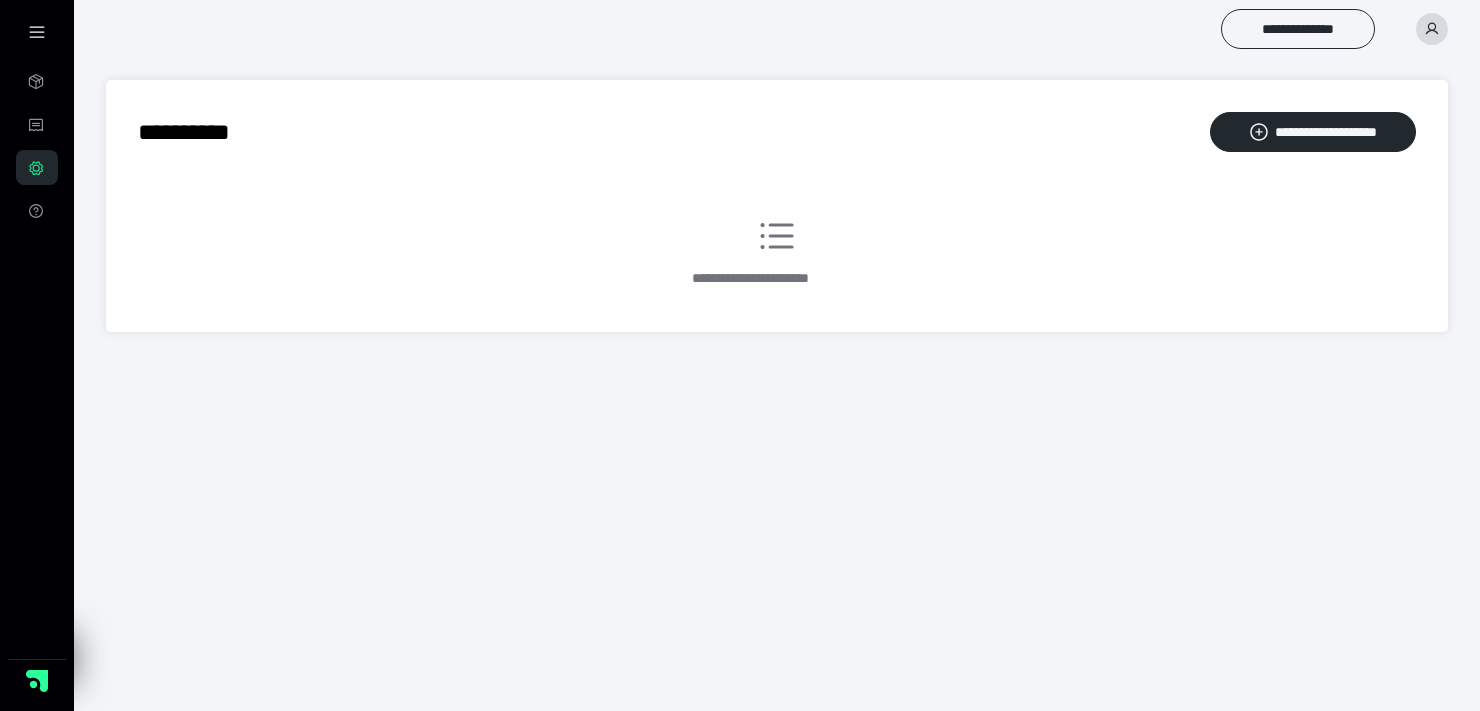 scroll, scrollTop: 0, scrollLeft: 0, axis: both 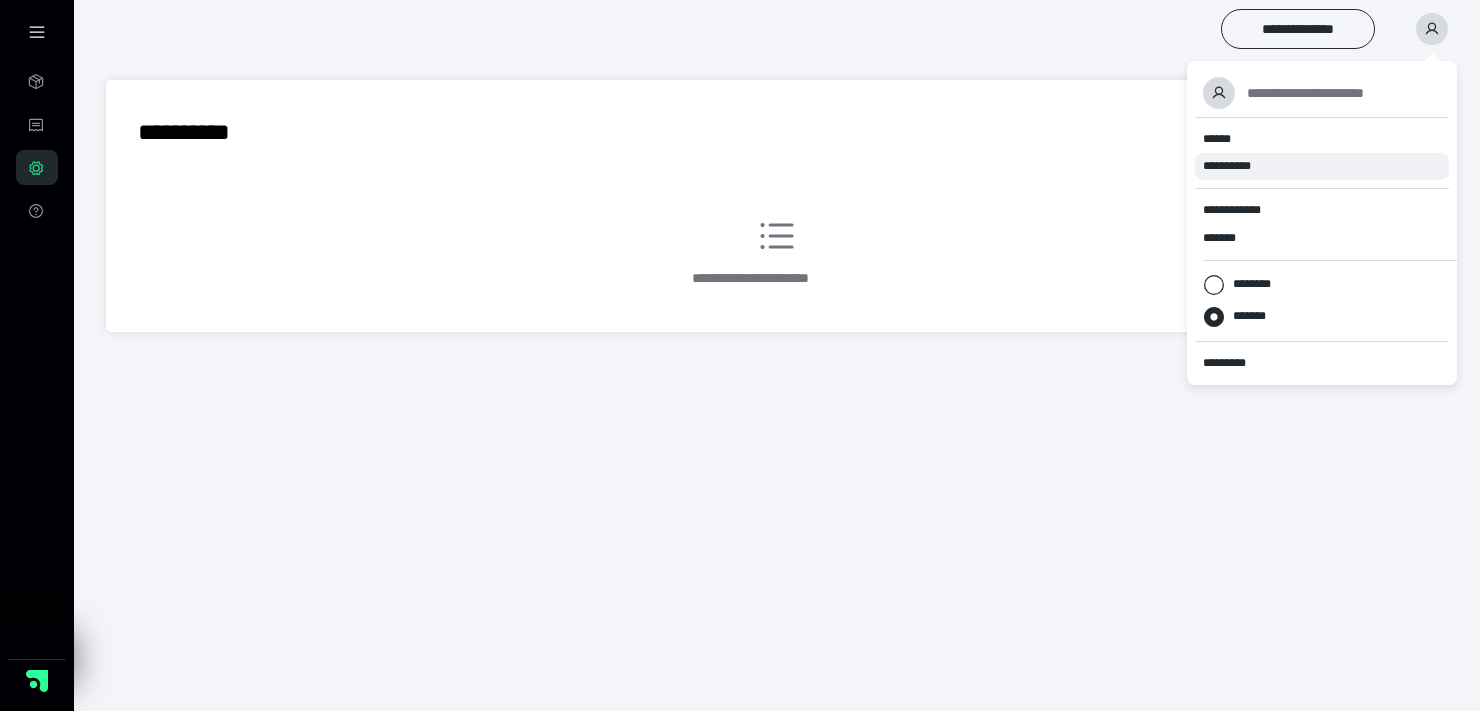 click on "**********" at bounding box center [1236, 166] 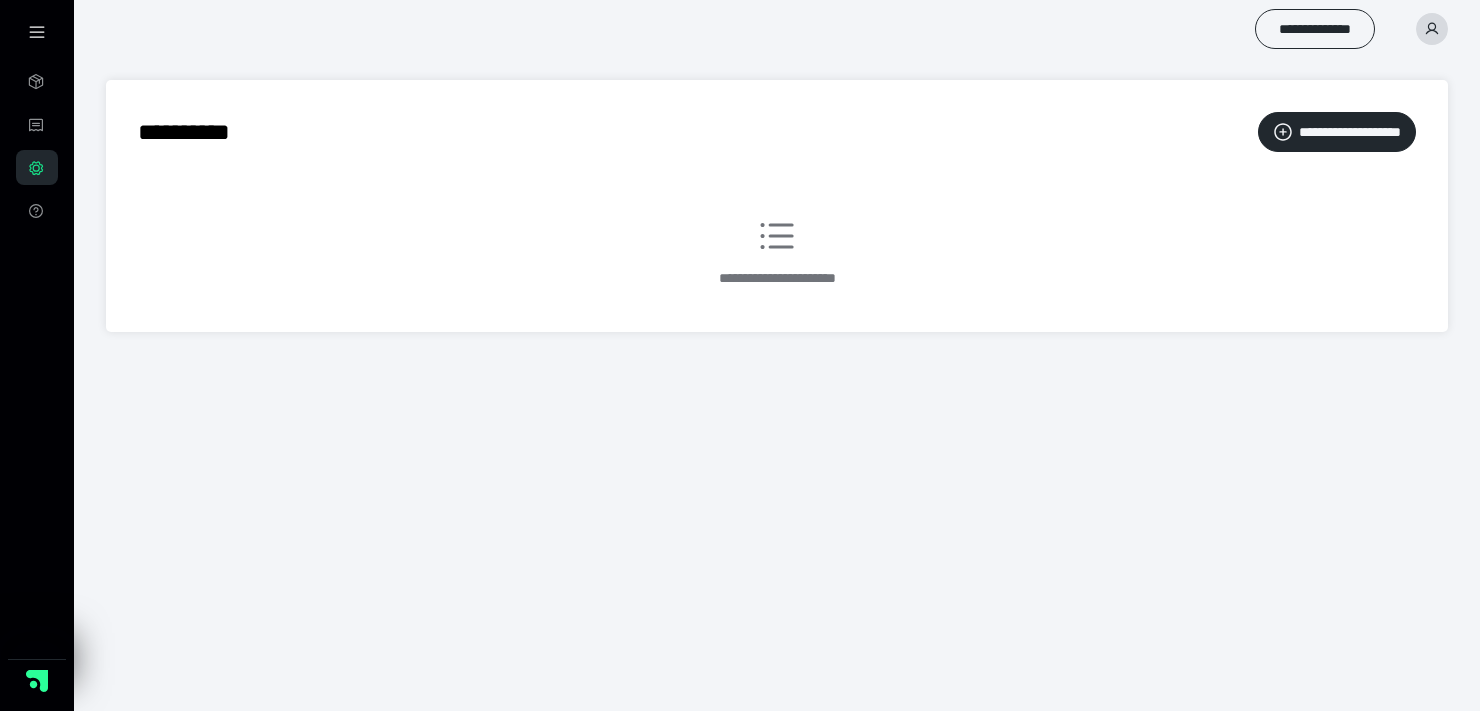 scroll, scrollTop: 0, scrollLeft: 0, axis: both 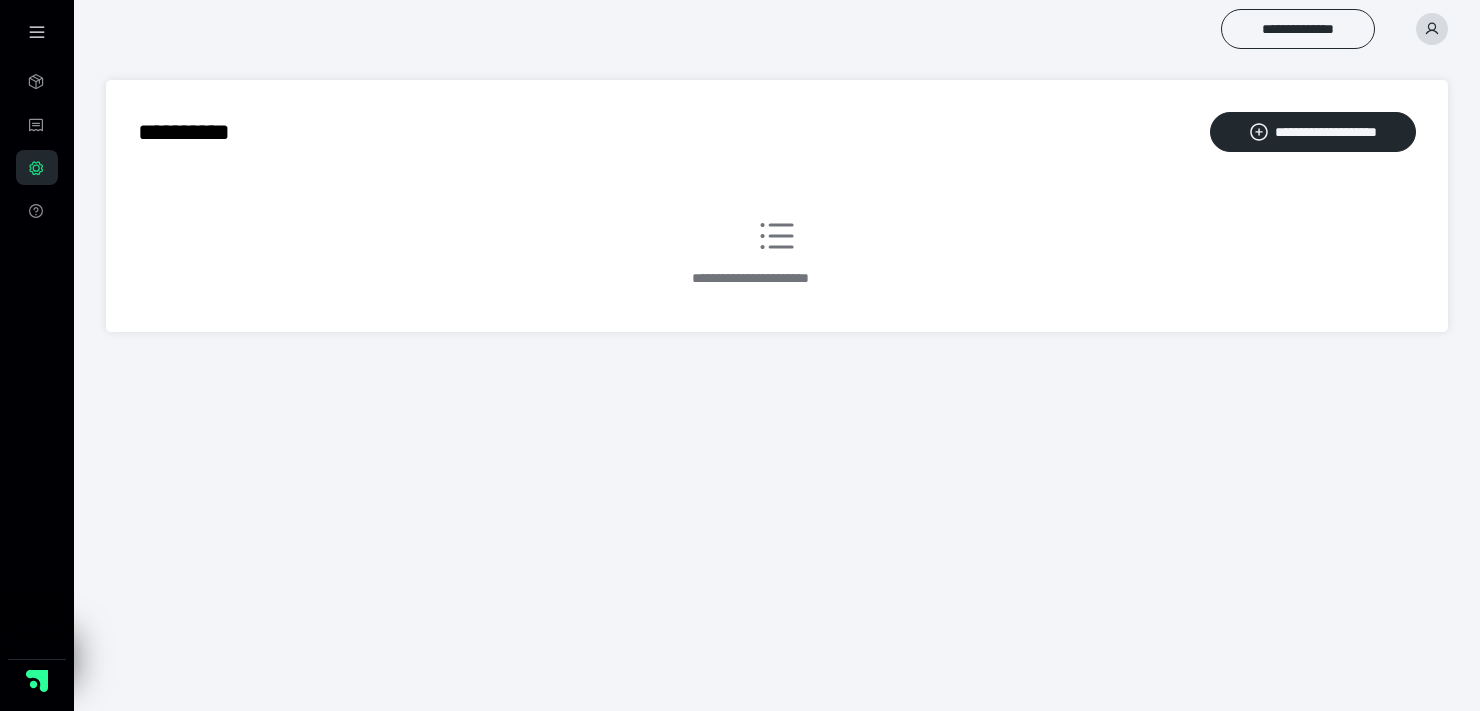 click at bounding box center [1432, 29] 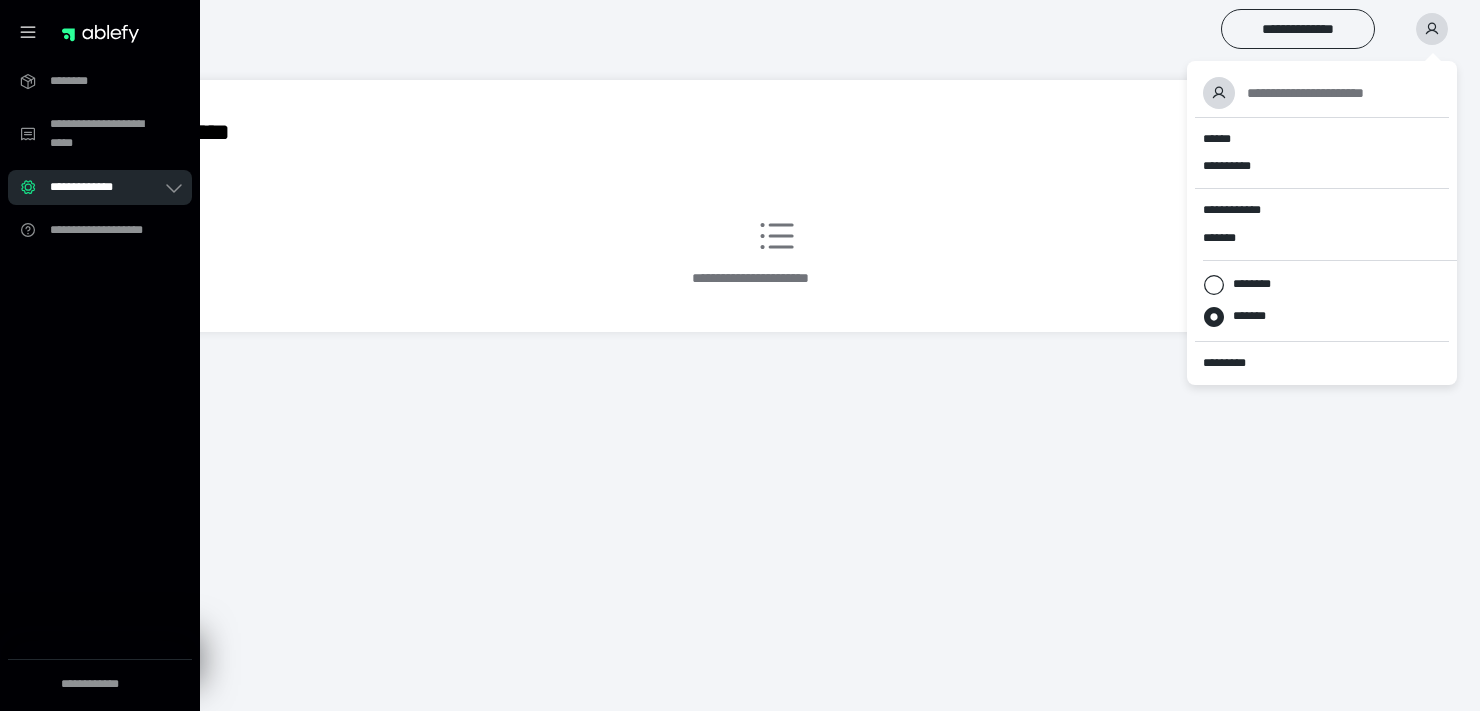 click at bounding box center [100, 32] 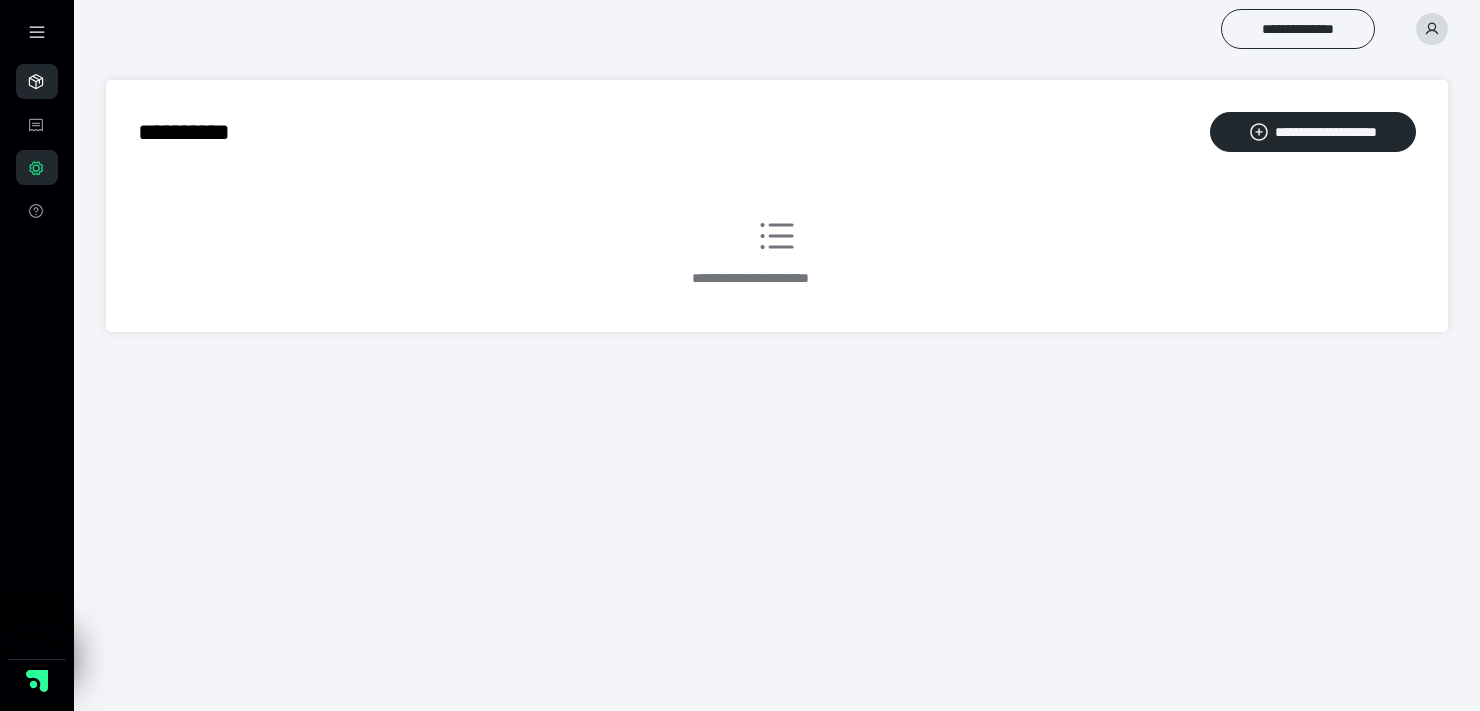 click 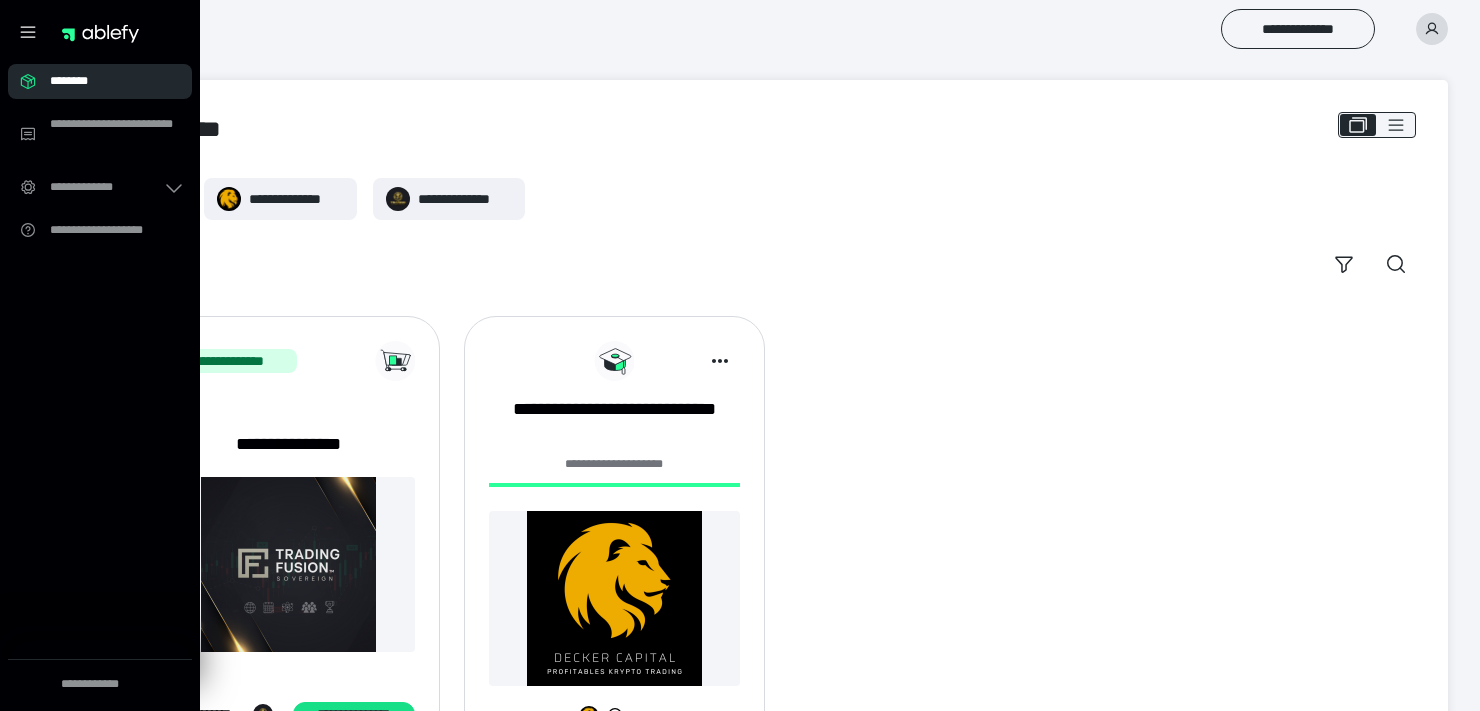 click on "**********" at bounding box center [777, 533] 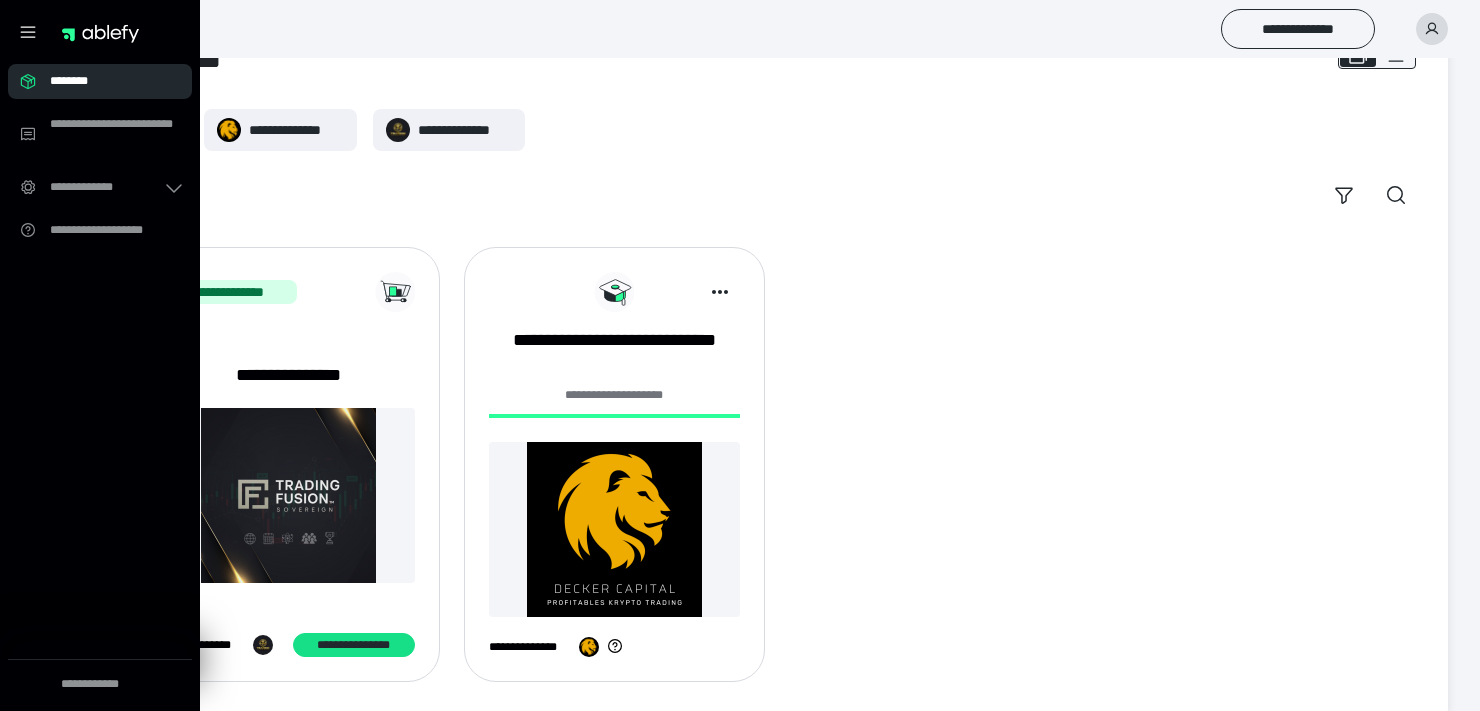click on "**********" at bounding box center [777, 362] 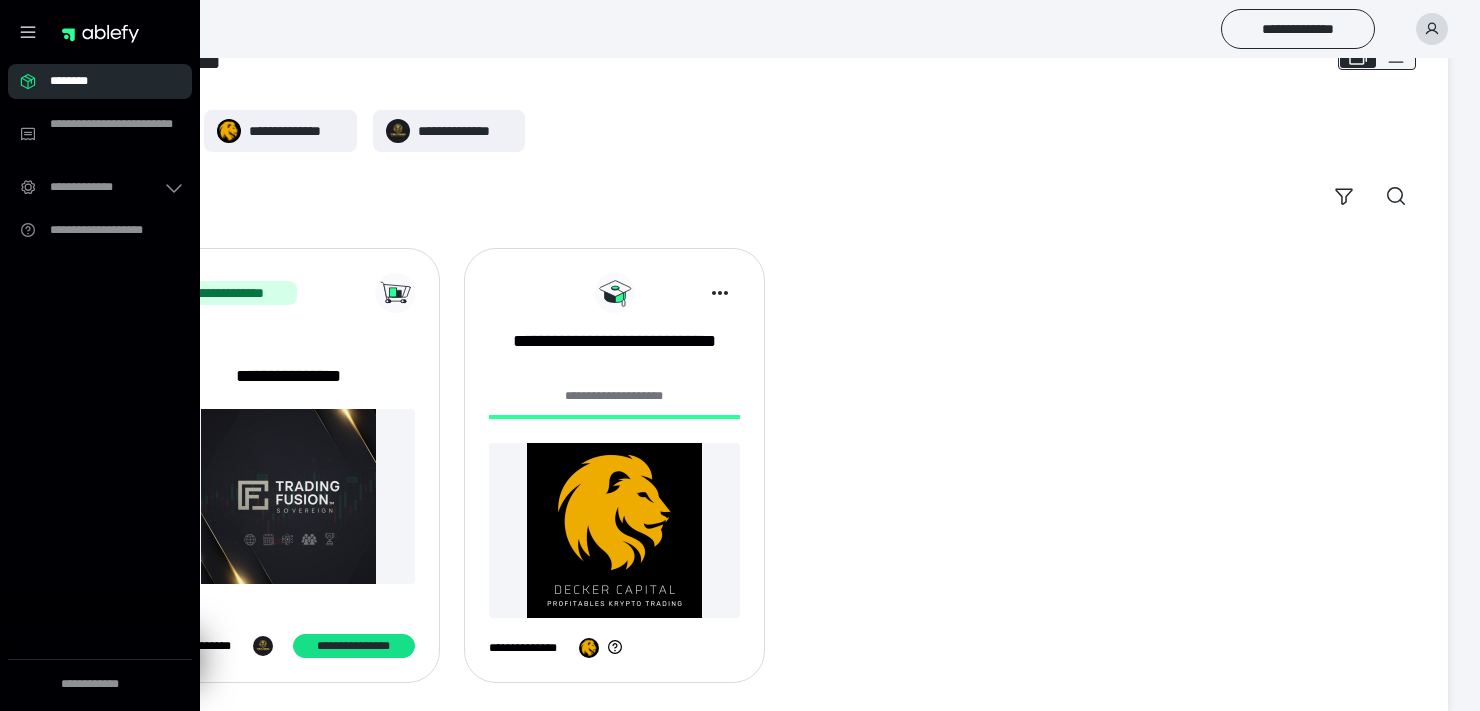 click on "**********" at bounding box center [777, 163] 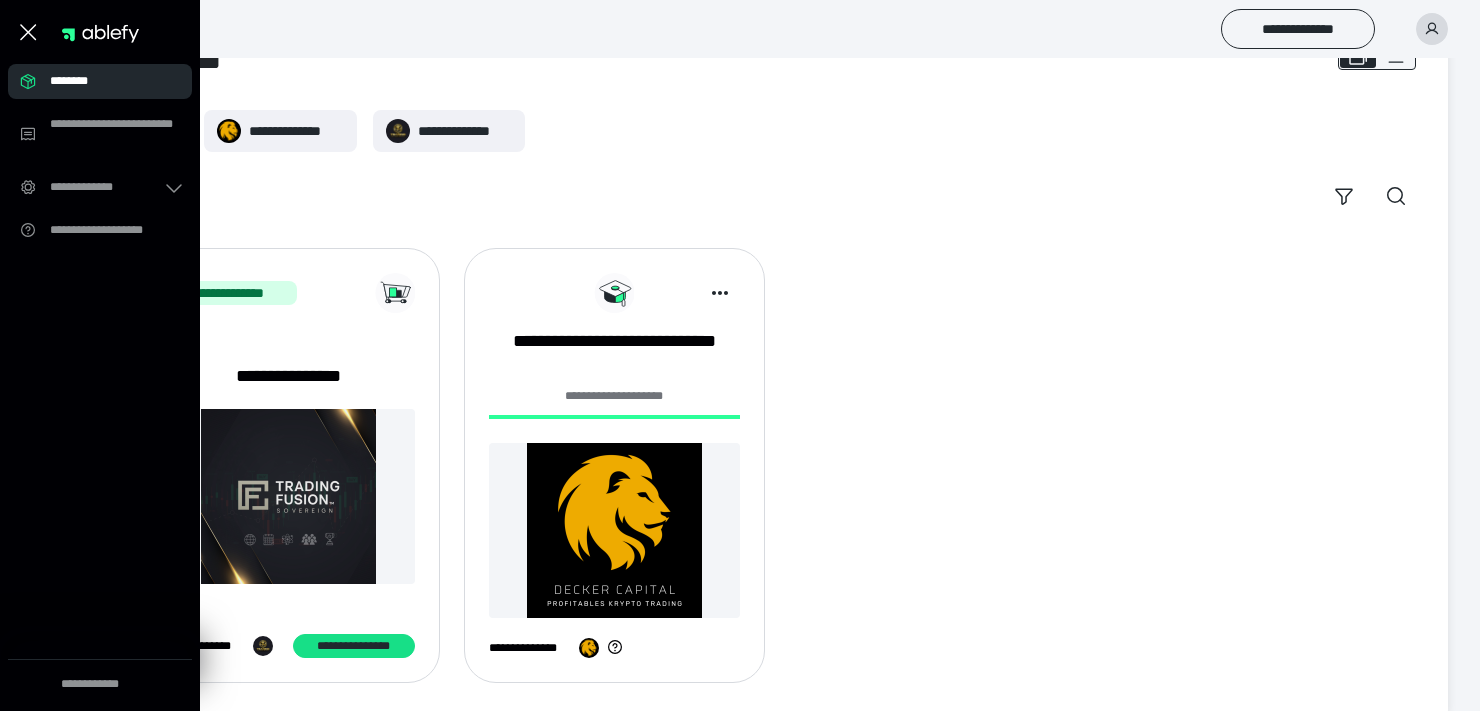 click 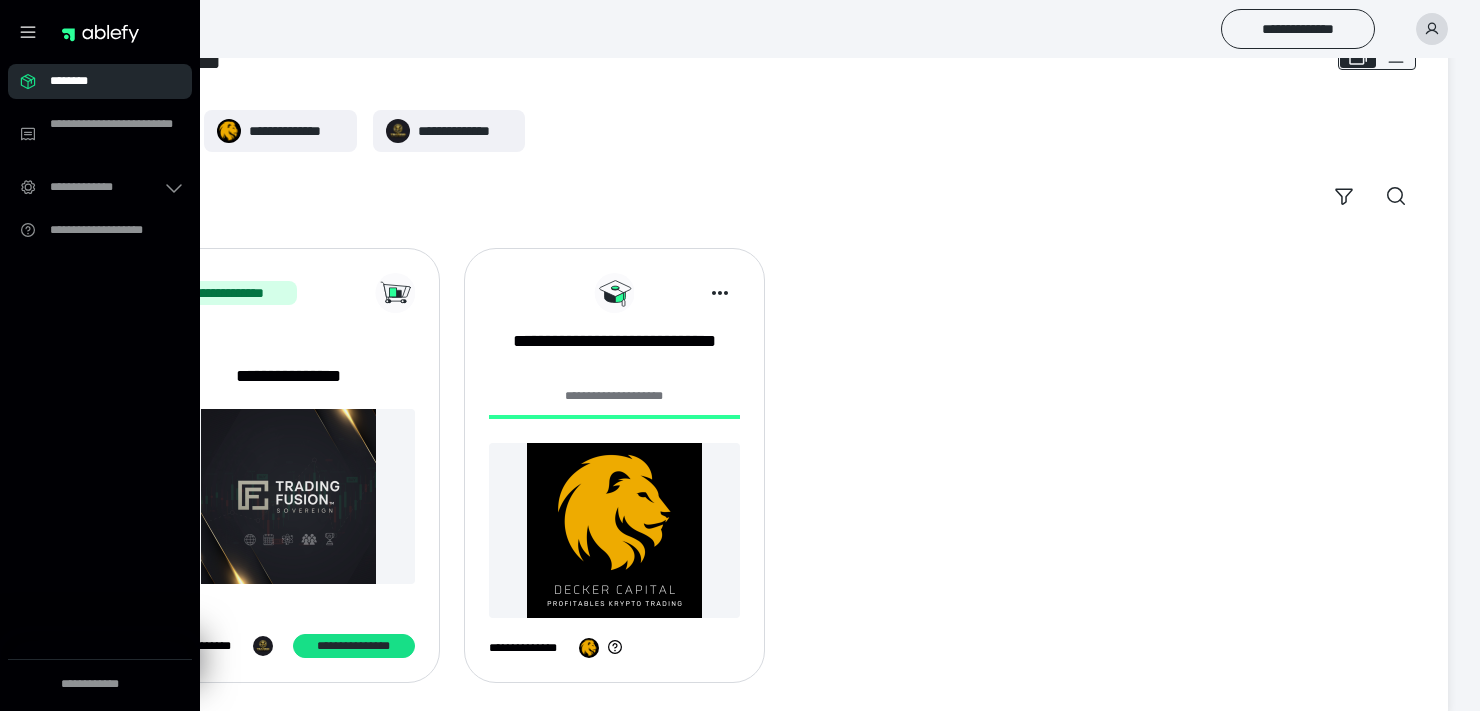 click on "**********" at bounding box center [777, 163] 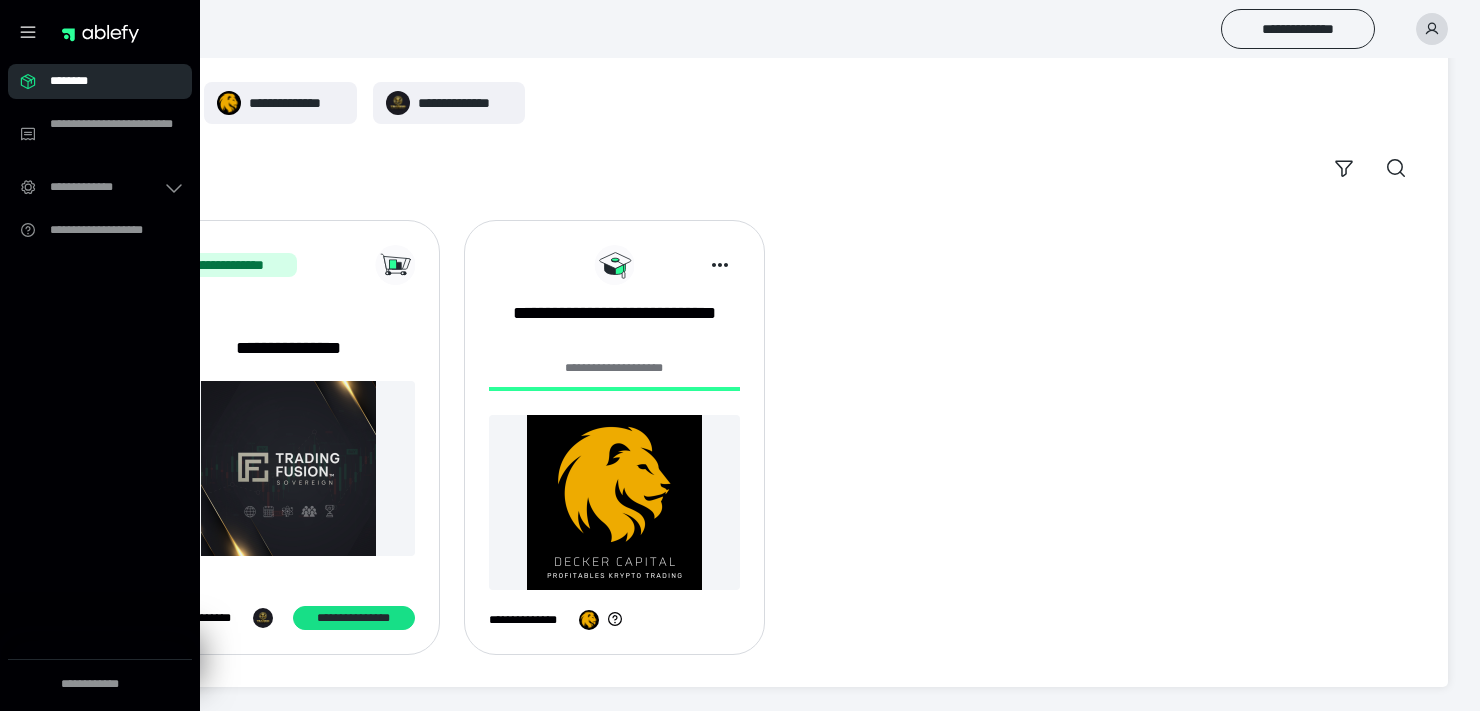 drag, startPoint x: 332, startPoint y: 370, endPoint x: 321, endPoint y: 356, distance: 17.804493 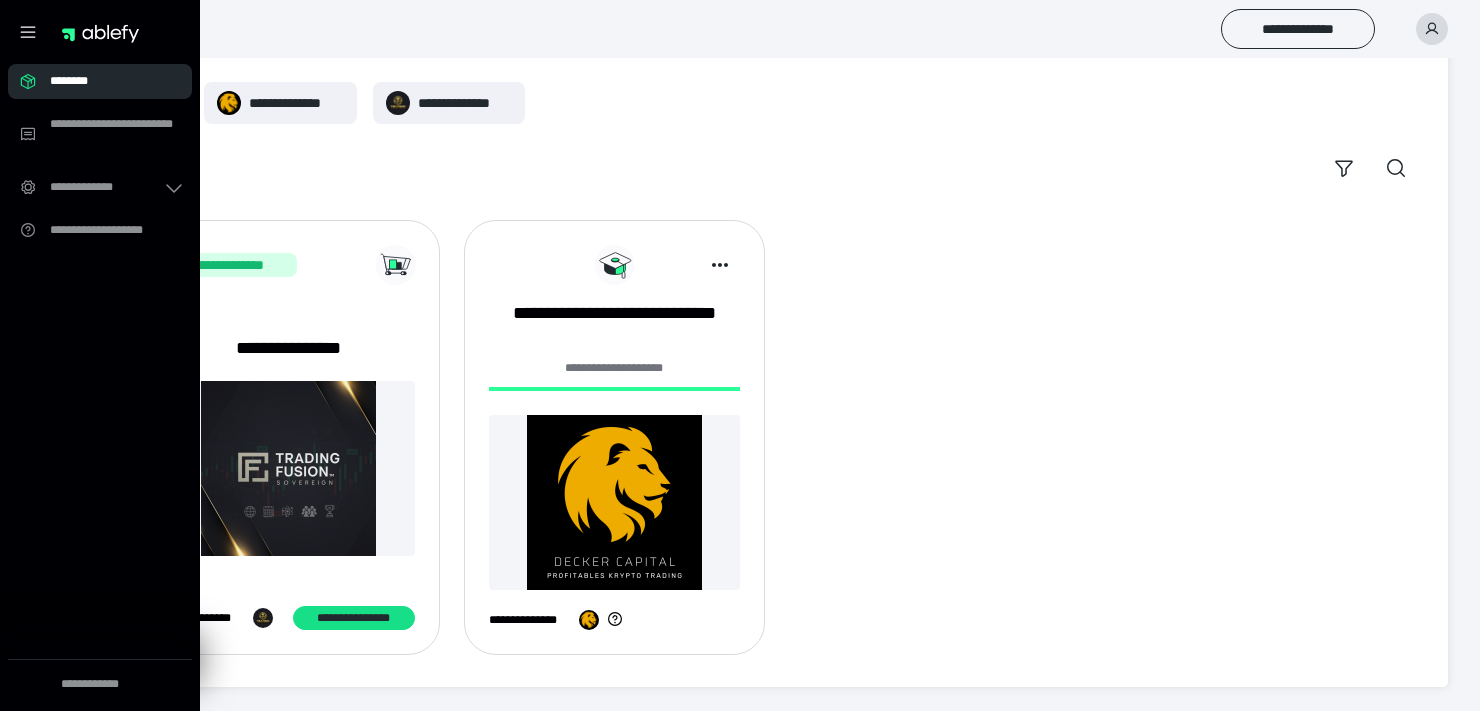 click on "**********" at bounding box center [230, 265] 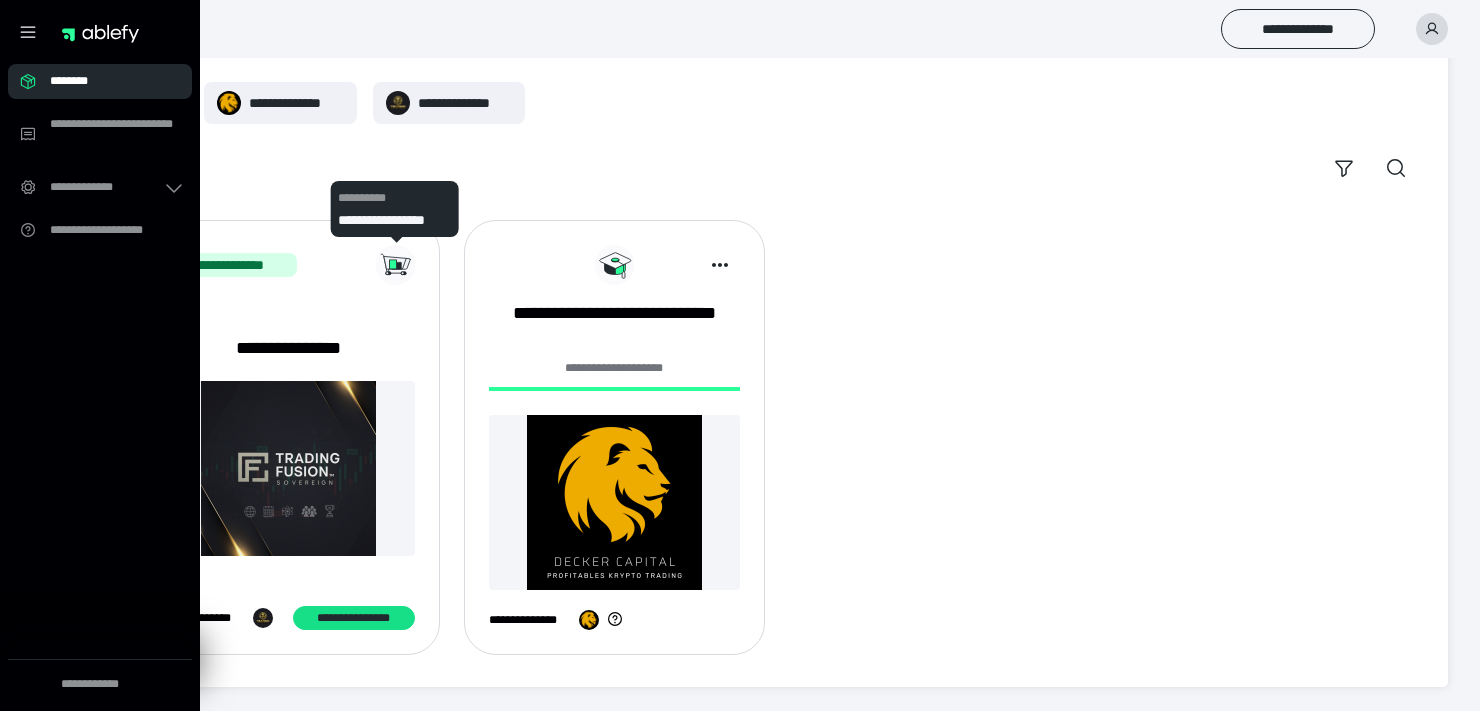 click 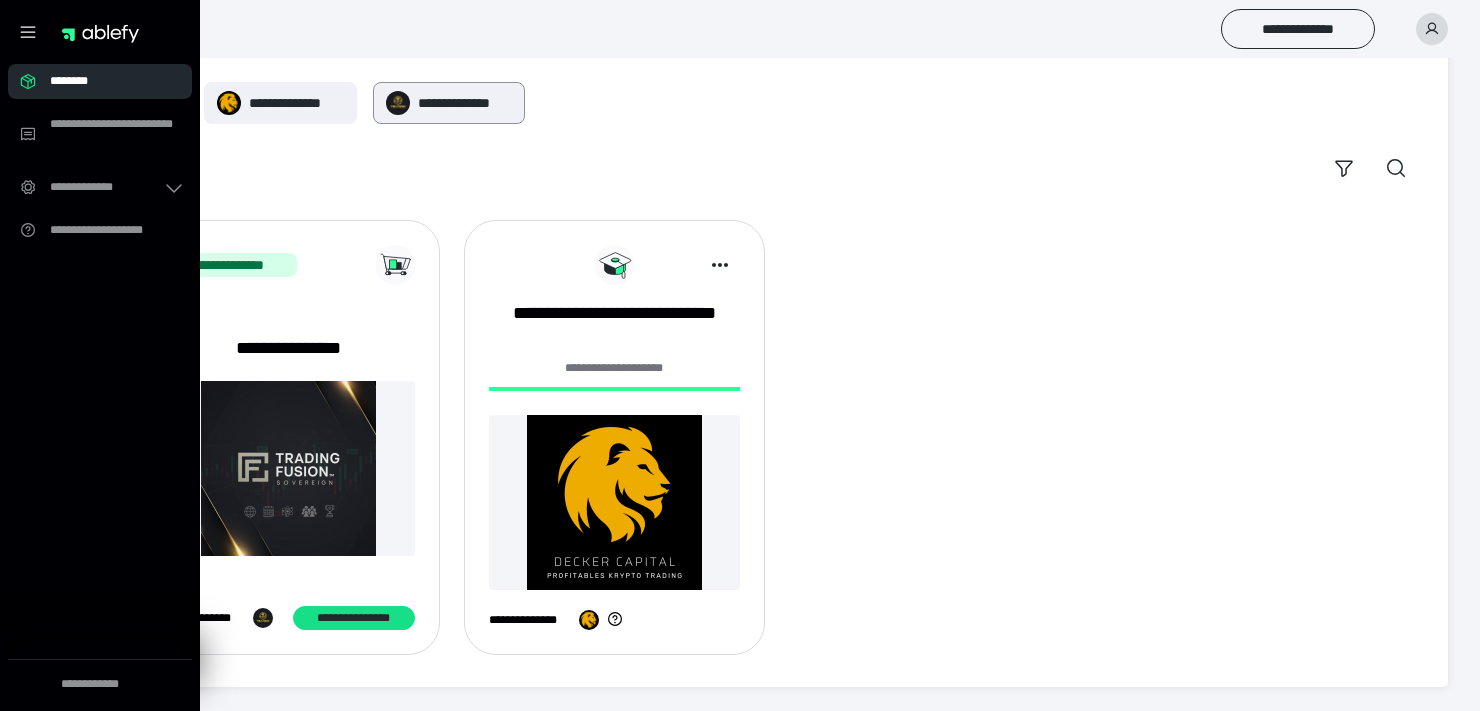 click on "**********" at bounding box center [465, 103] 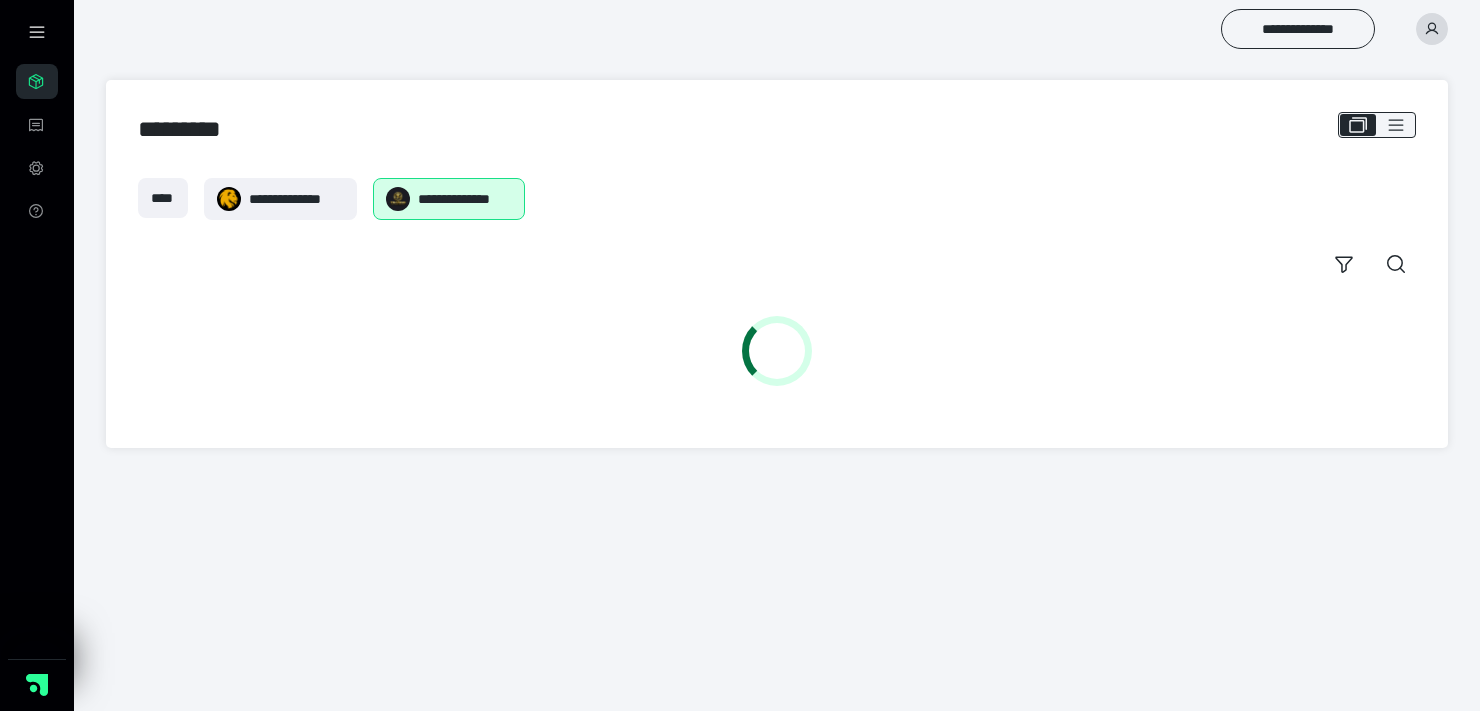 scroll, scrollTop: 0, scrollLeft: 0, axis: both 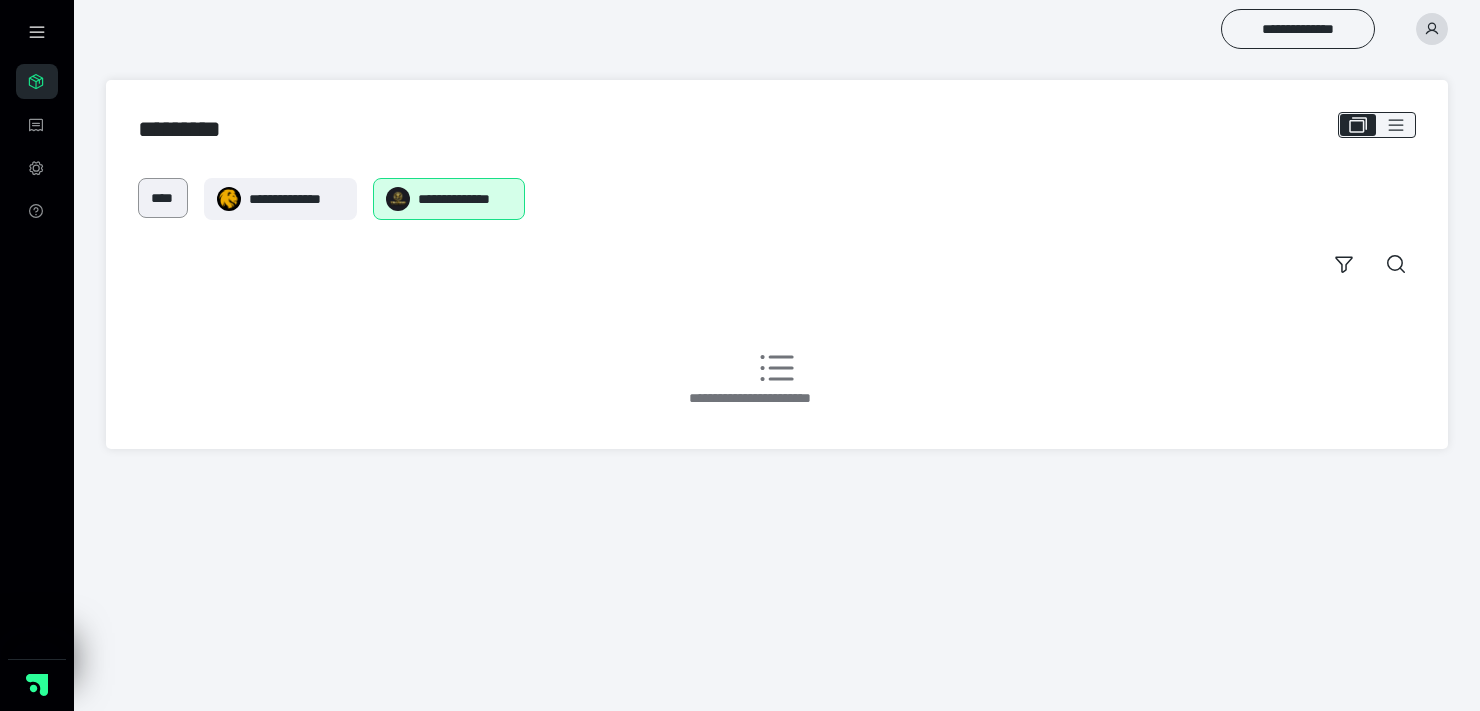 click on "****" at bounding box center (163, 198) 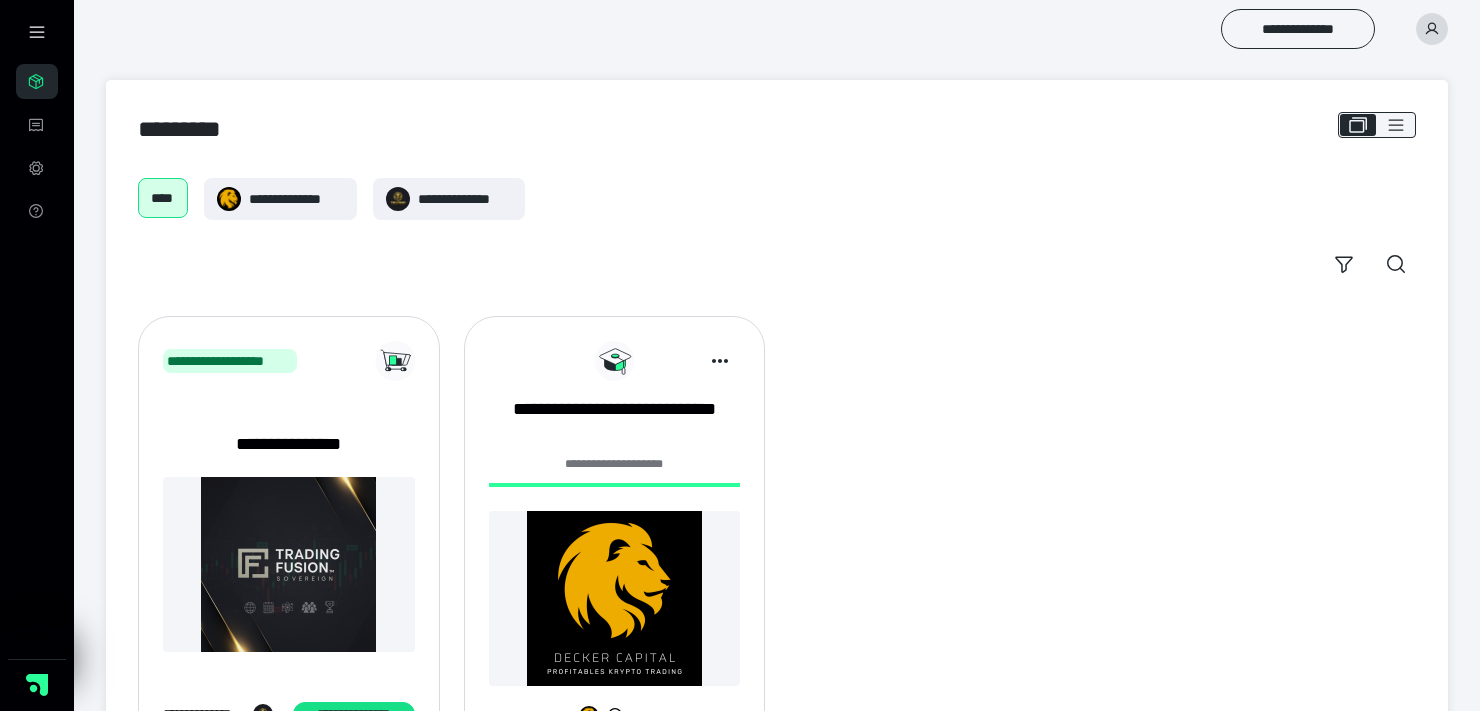 scroll, scrollTop: 0, scrollLeft: 0, axis: both 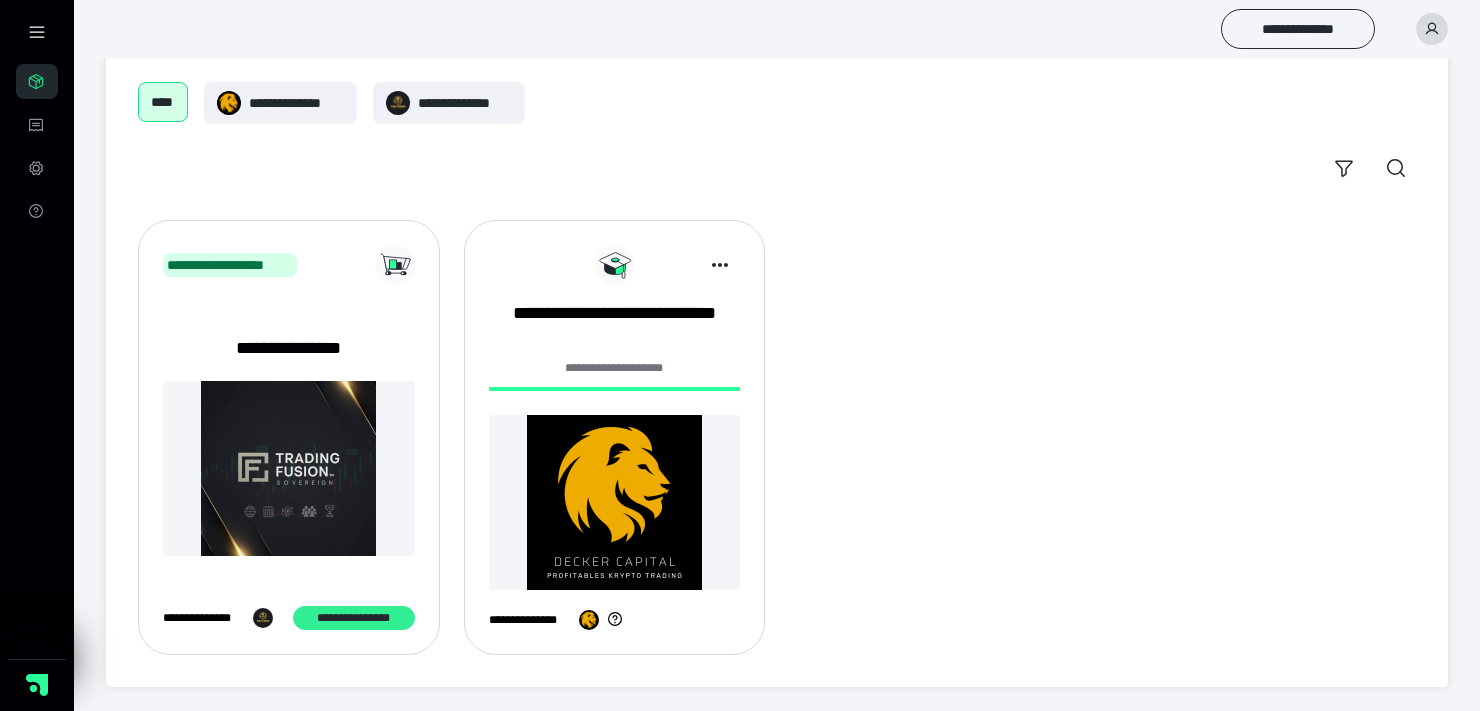 click on "**********" at bounding box center [354, 618] 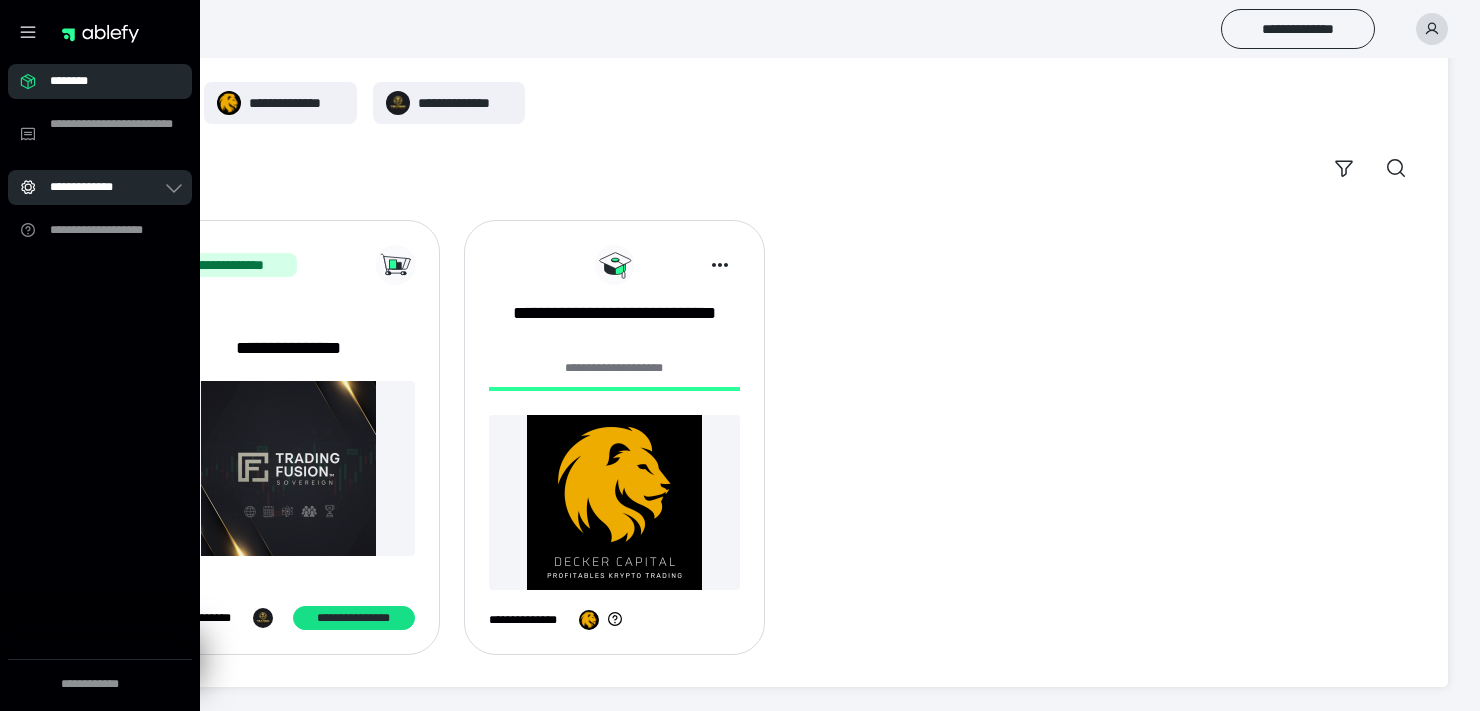 click 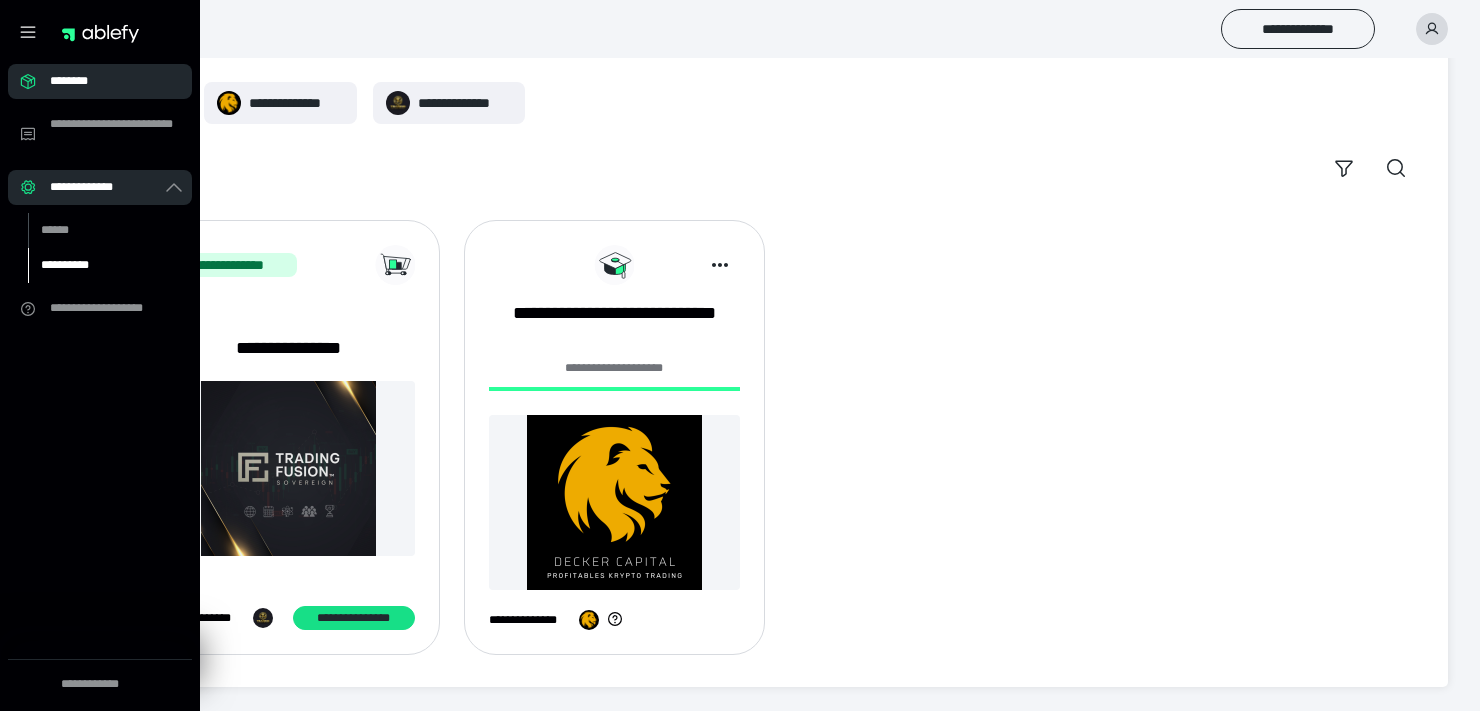 click on "**********" at bounding box center (97, 265) 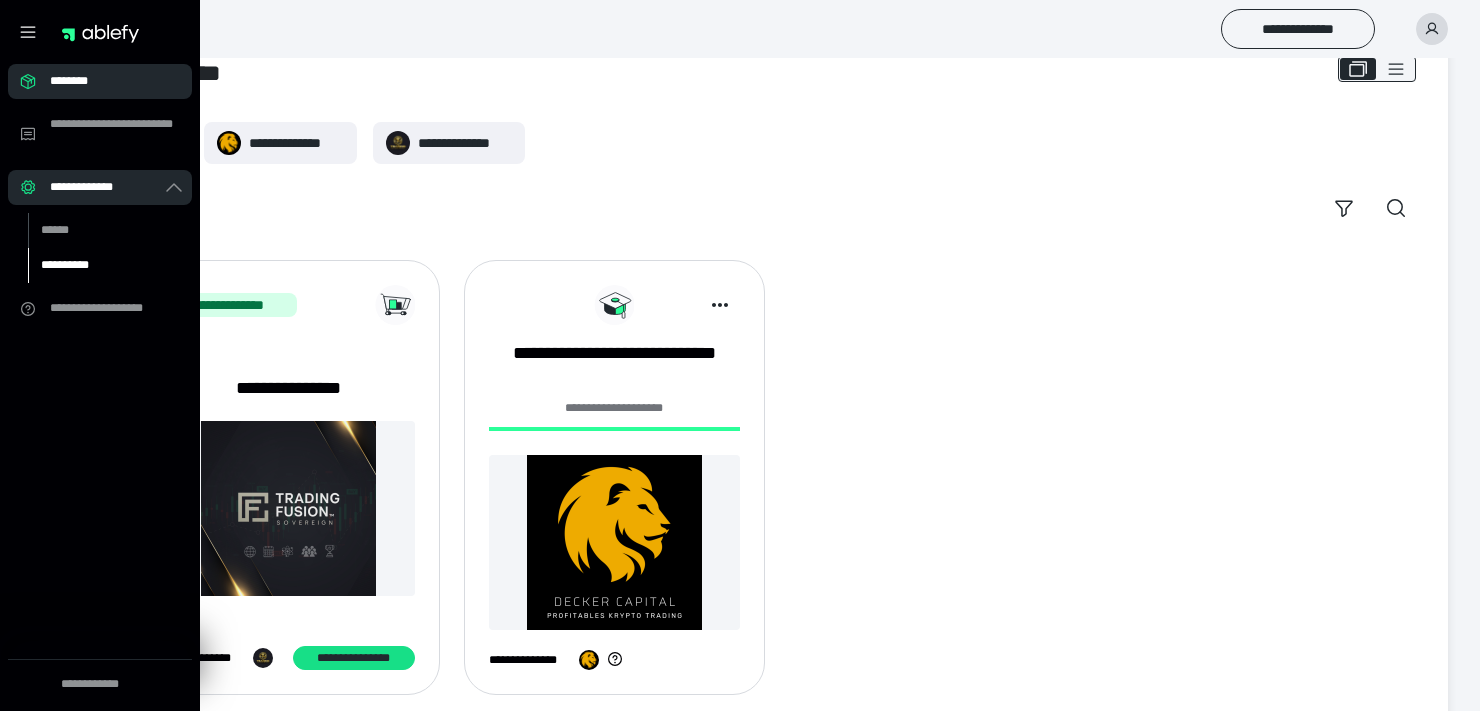 scroll, scrollTop: 0, scrollLeft: 0, axis: both 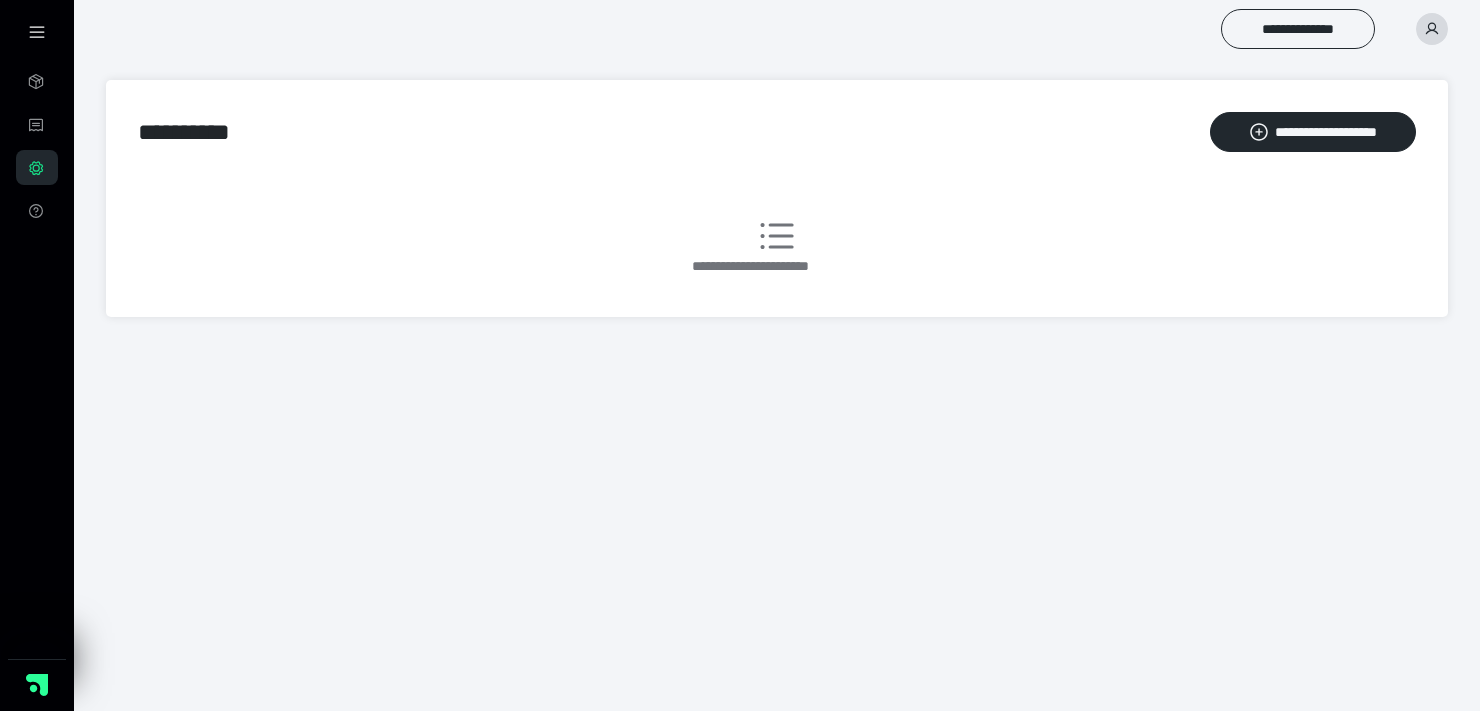 click on "**********" at bounding box center (740, 170) 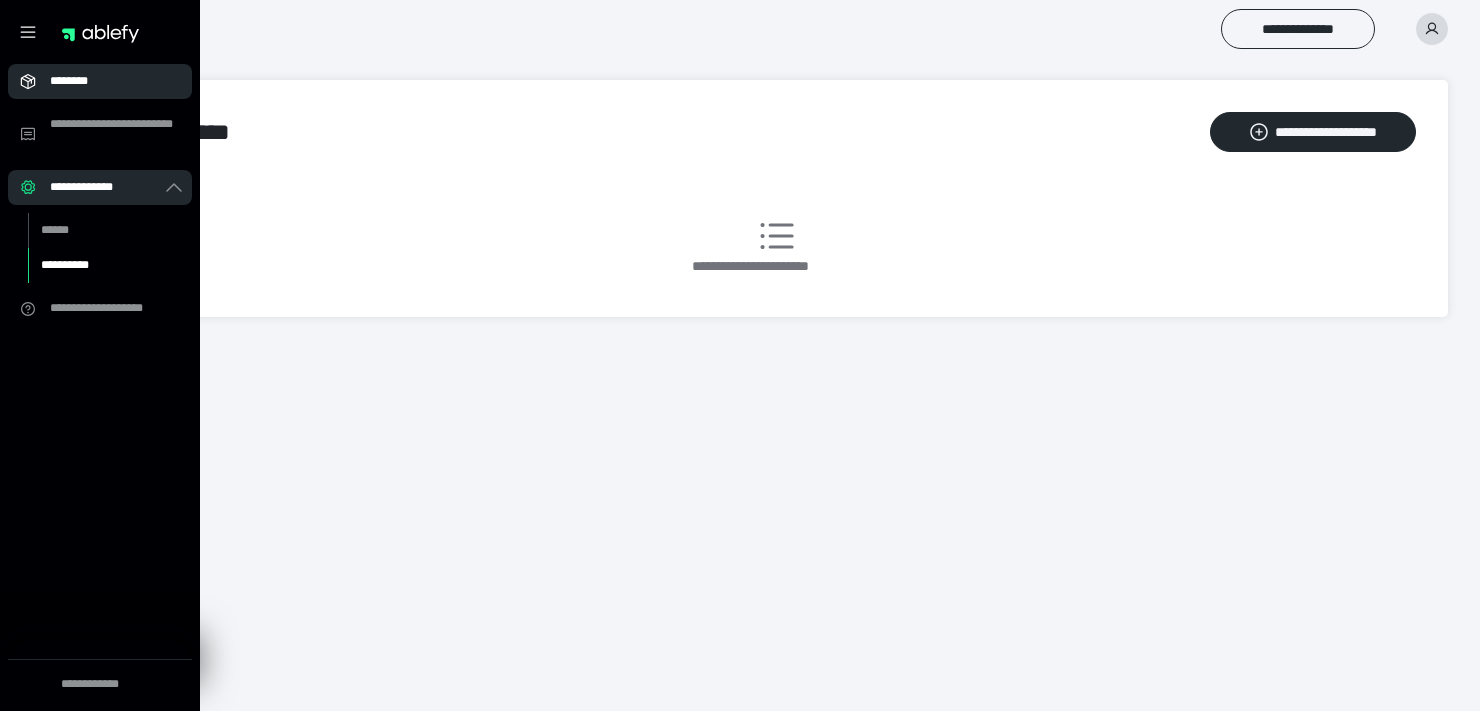 click on "********" at bounding box center (106, 81) 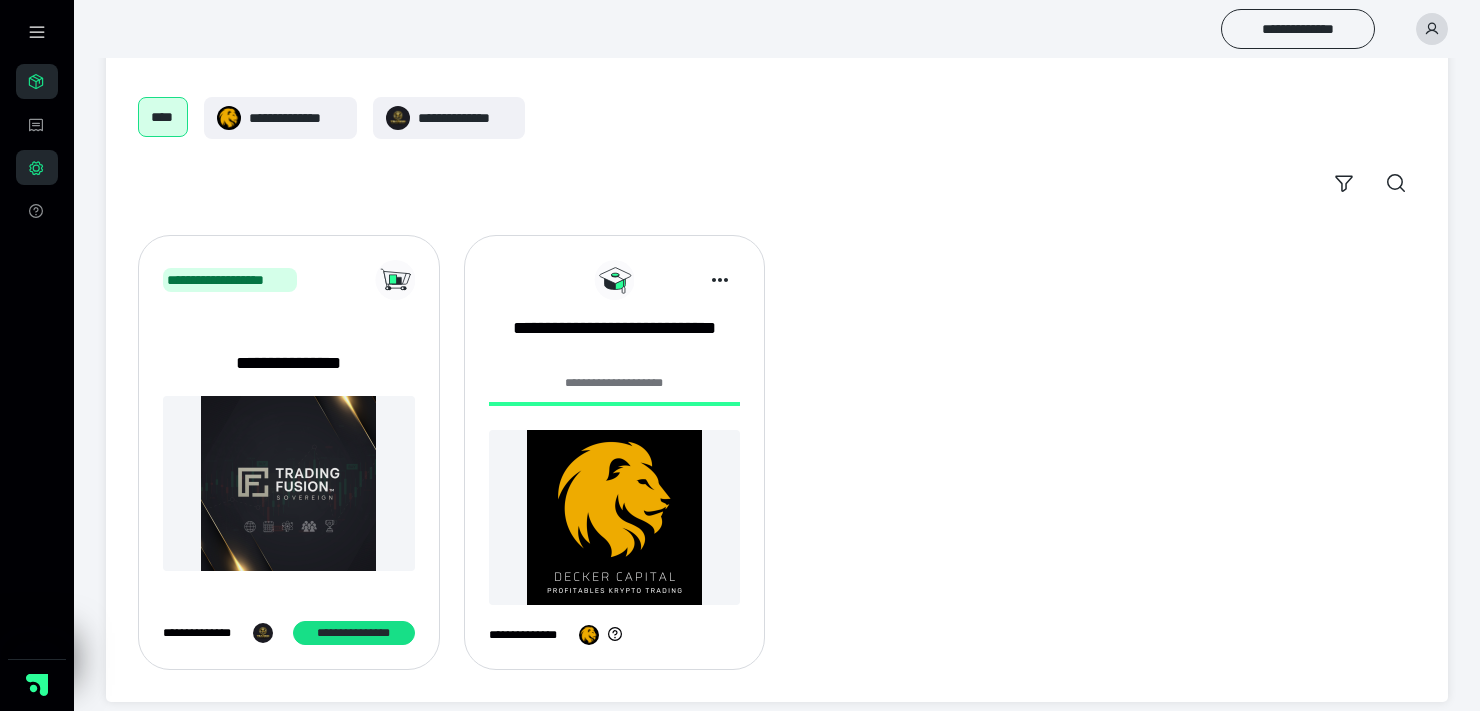 scroll, scrollTop: 83, scrollLeft: 0, axis: vertical 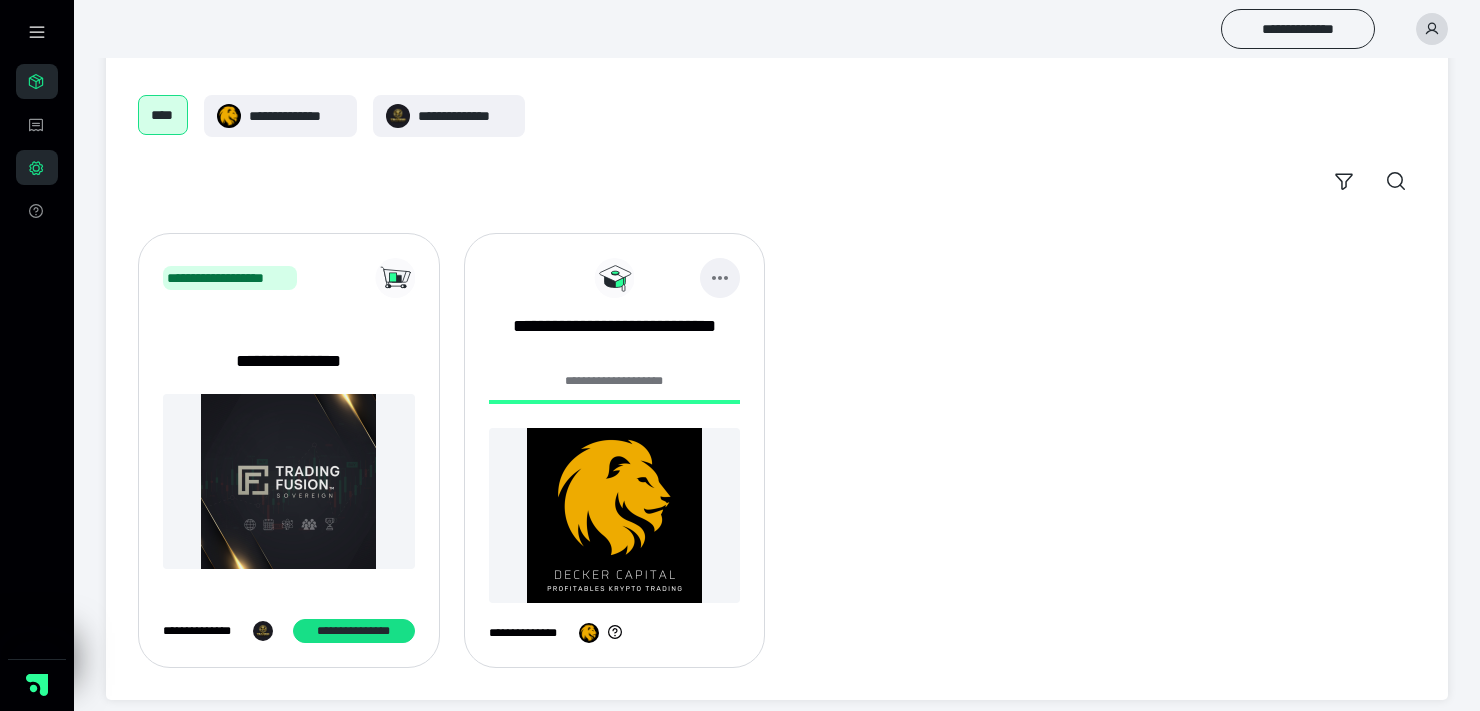 click 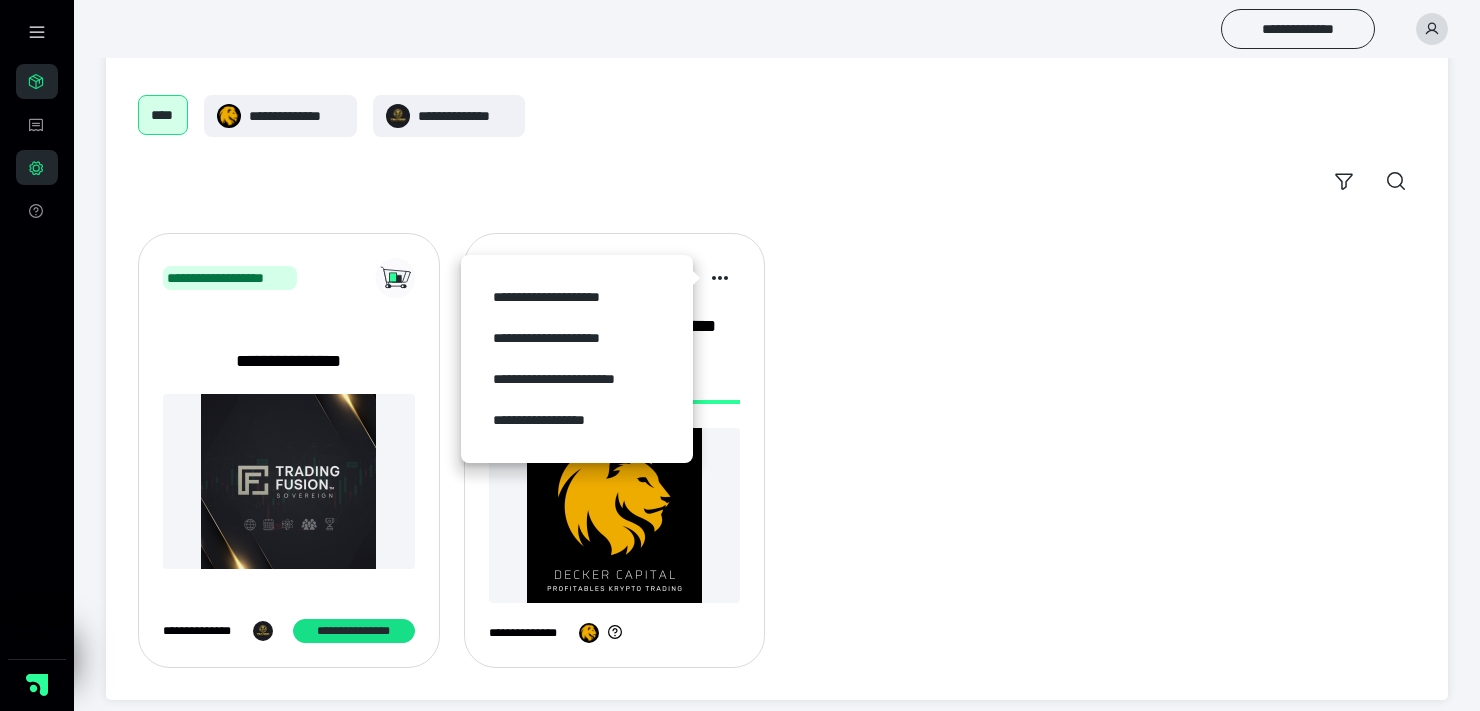 click at bounding box center (615, 515) 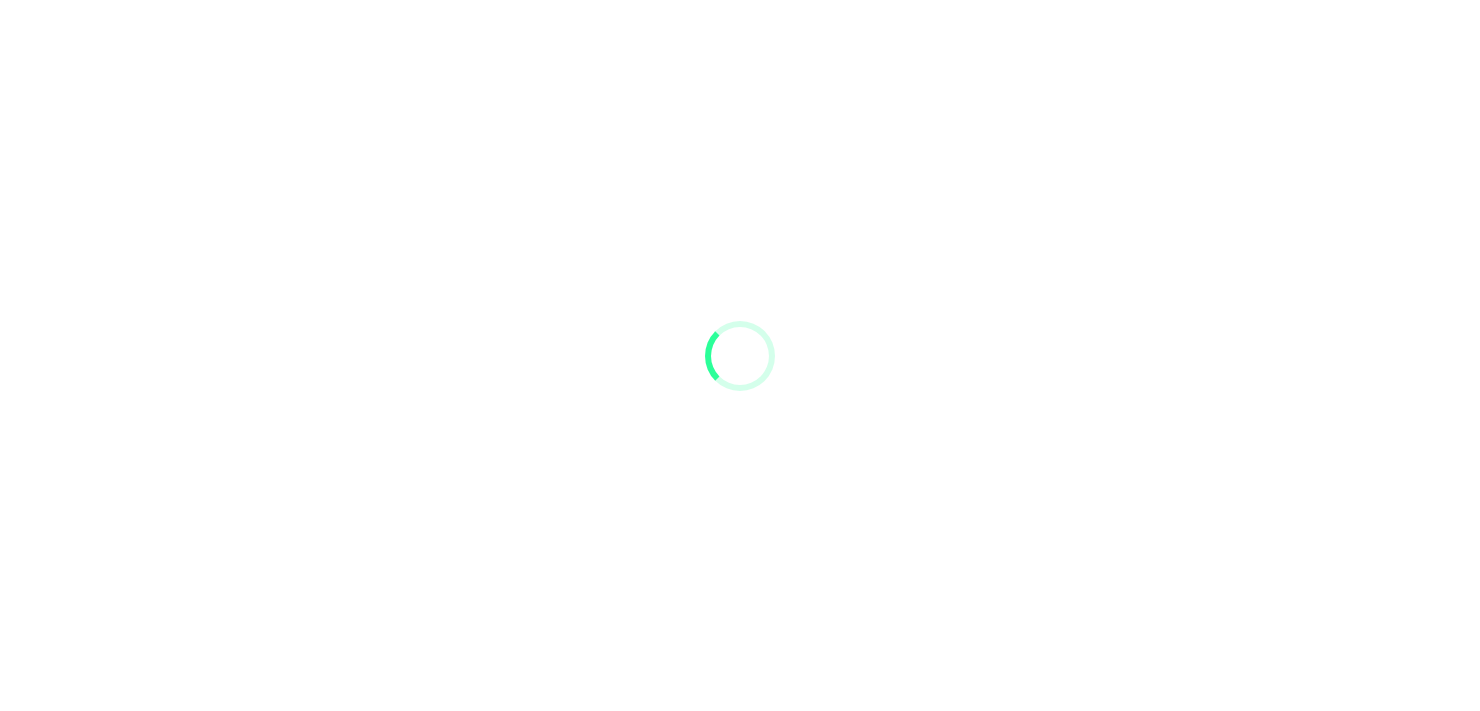 scroll, scrollTop: 0, scrollLeft: 0, axis: both 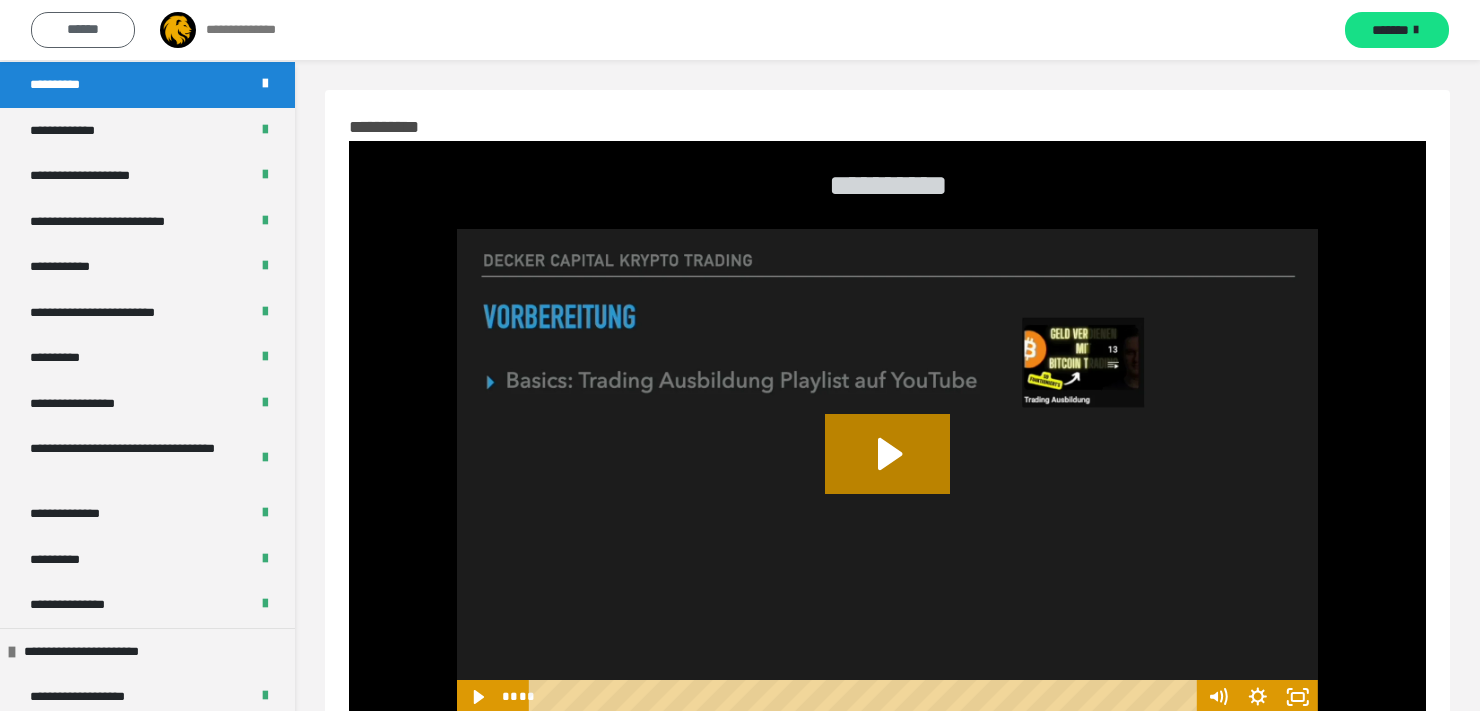 click on "******" at bounding box center [83, 30] 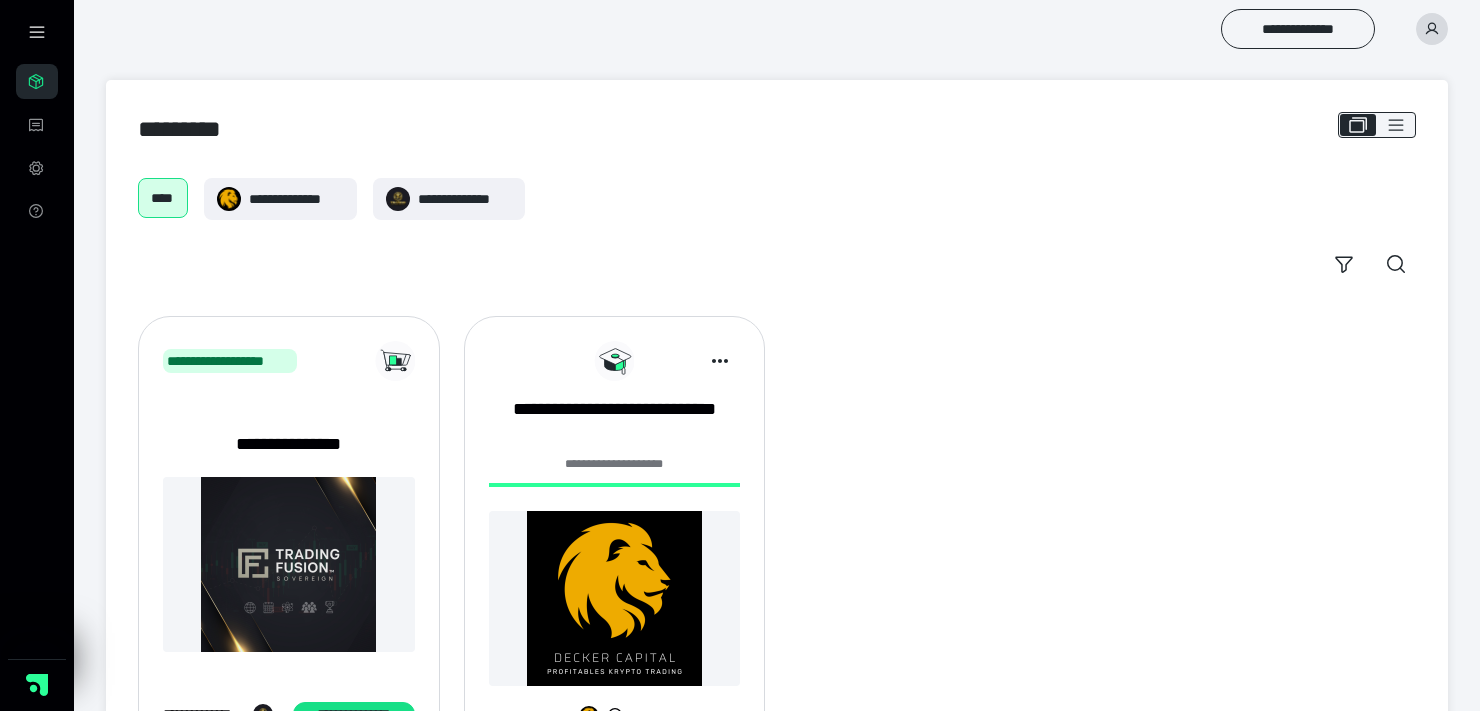 scroll, scrollTop: 83, scrollLeft: 0, axis: vertical 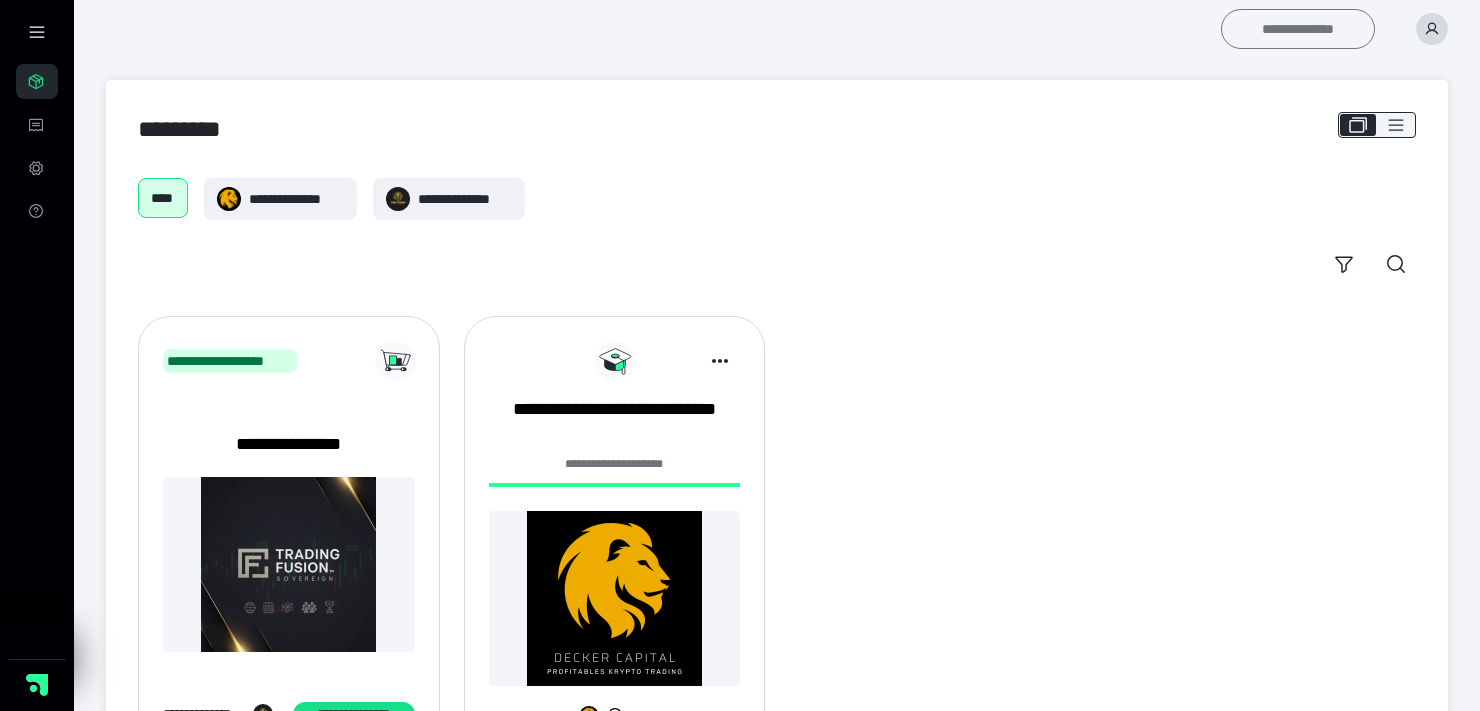 click on "**********" at bounding box center [1298, 29] 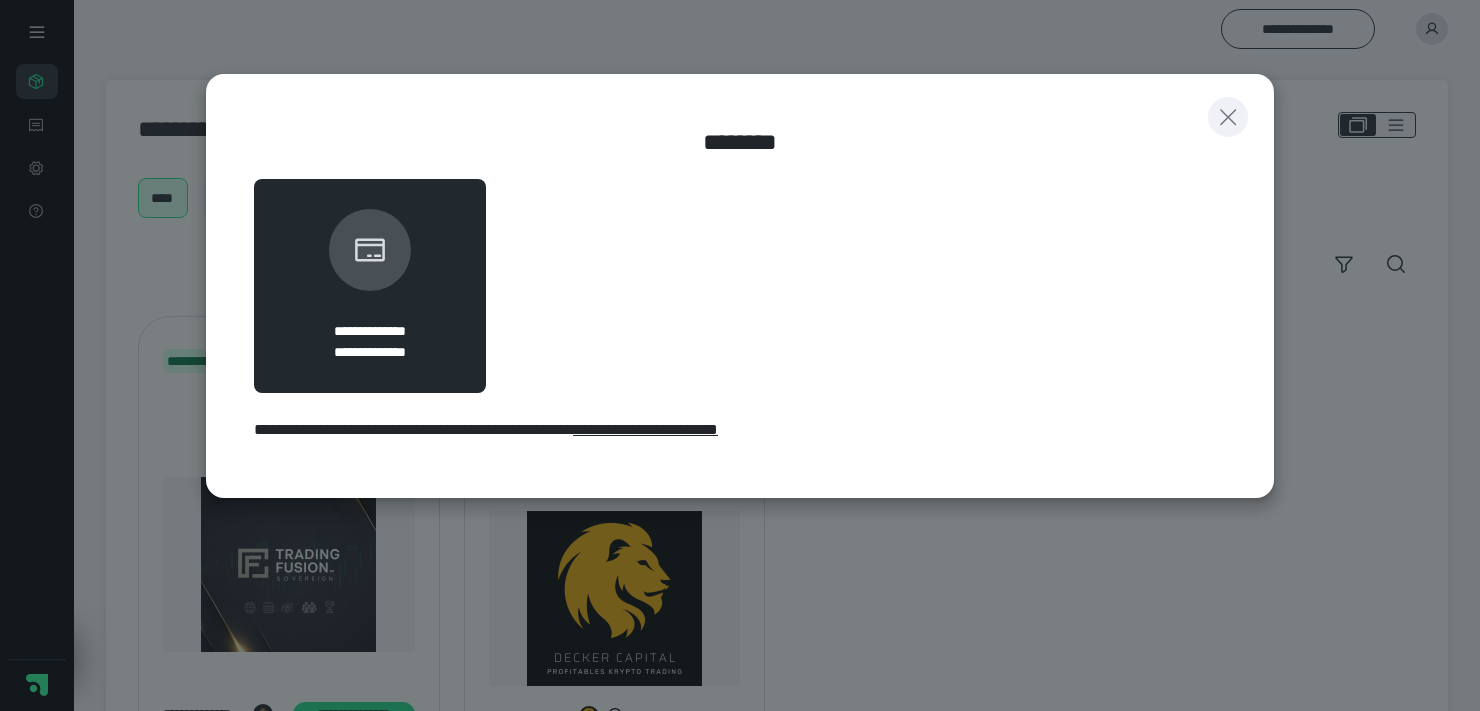 click 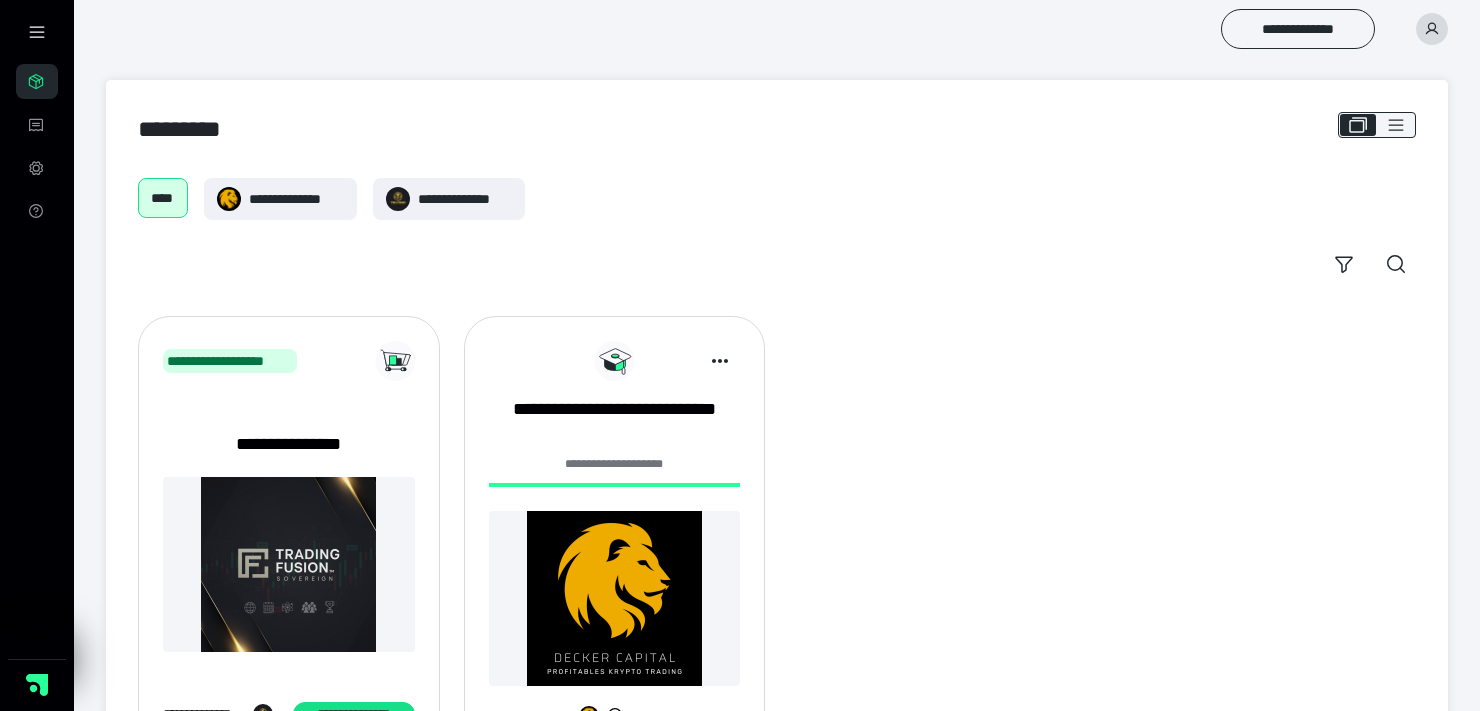 click 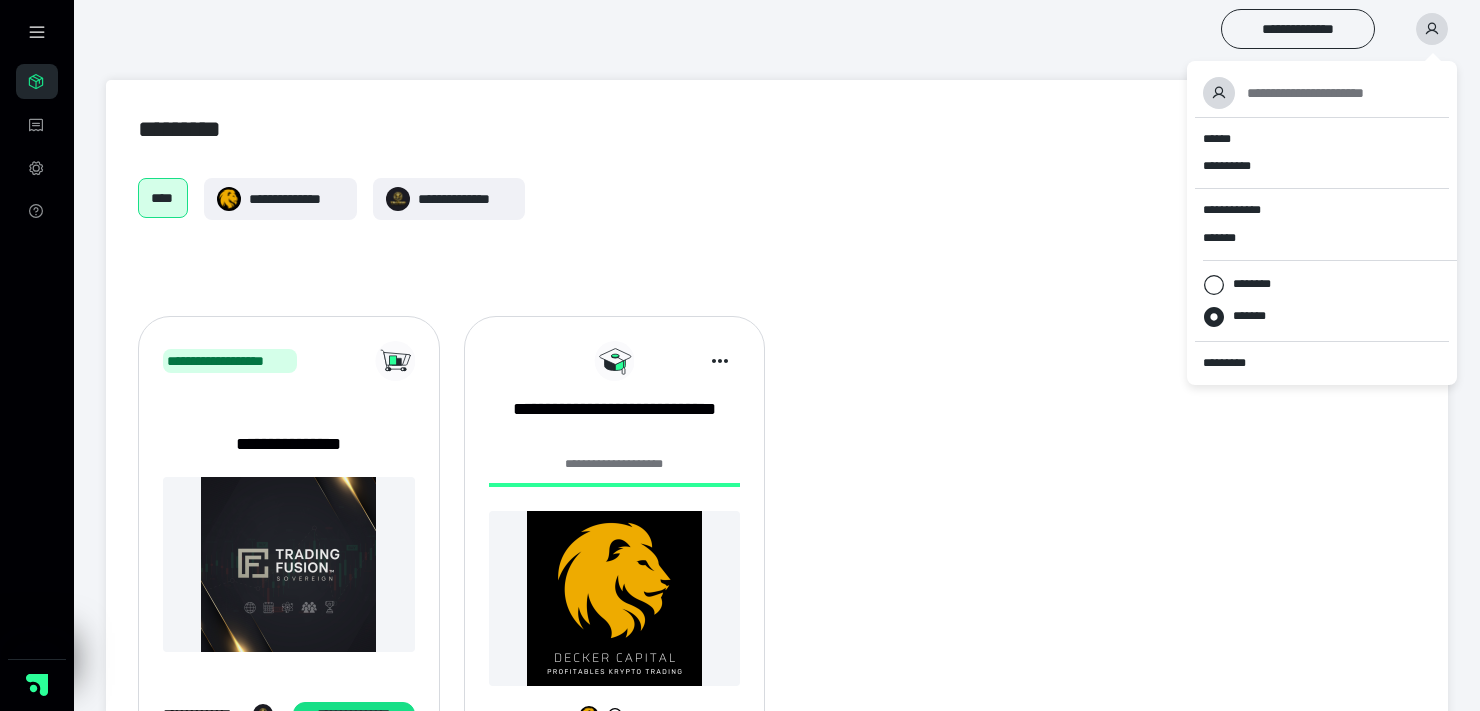 click on "**********" at bounding box center (777, 431) 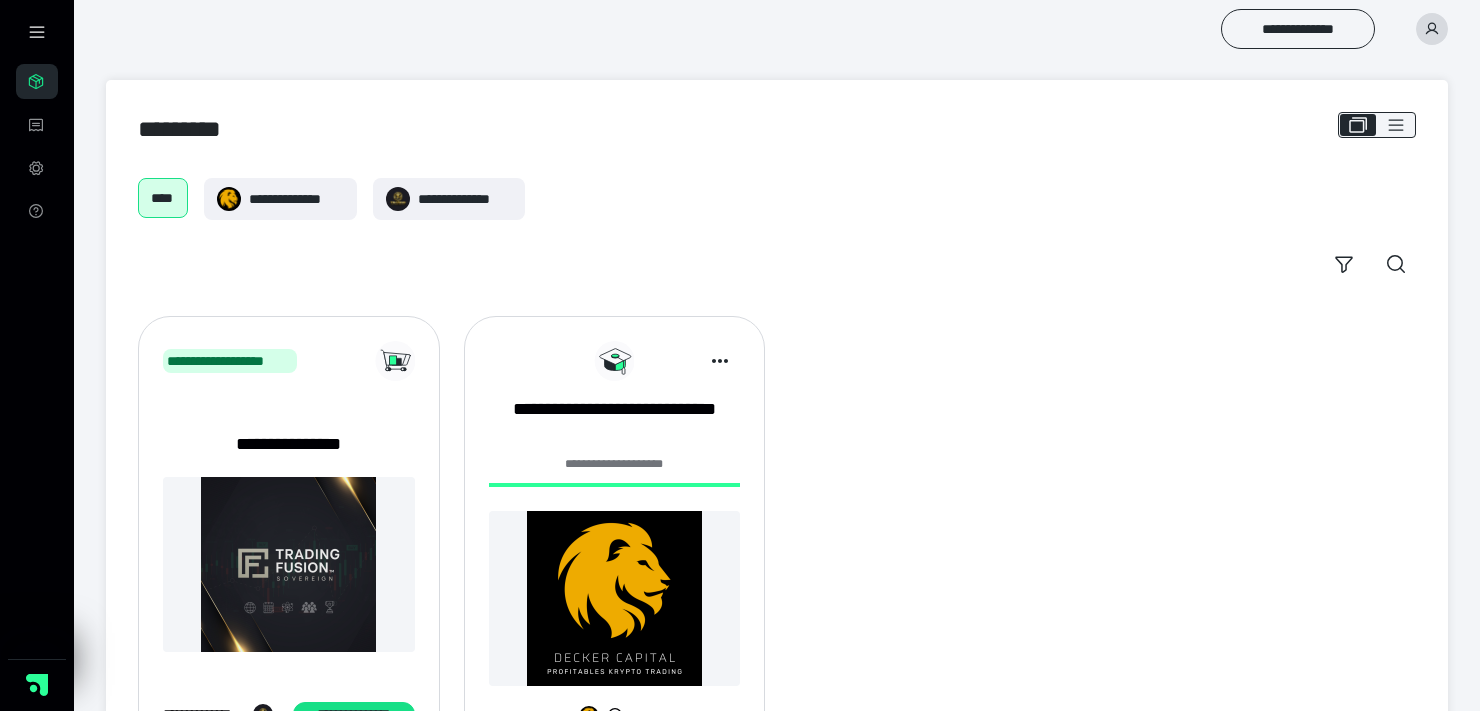 click at bounding box center [37, 32] 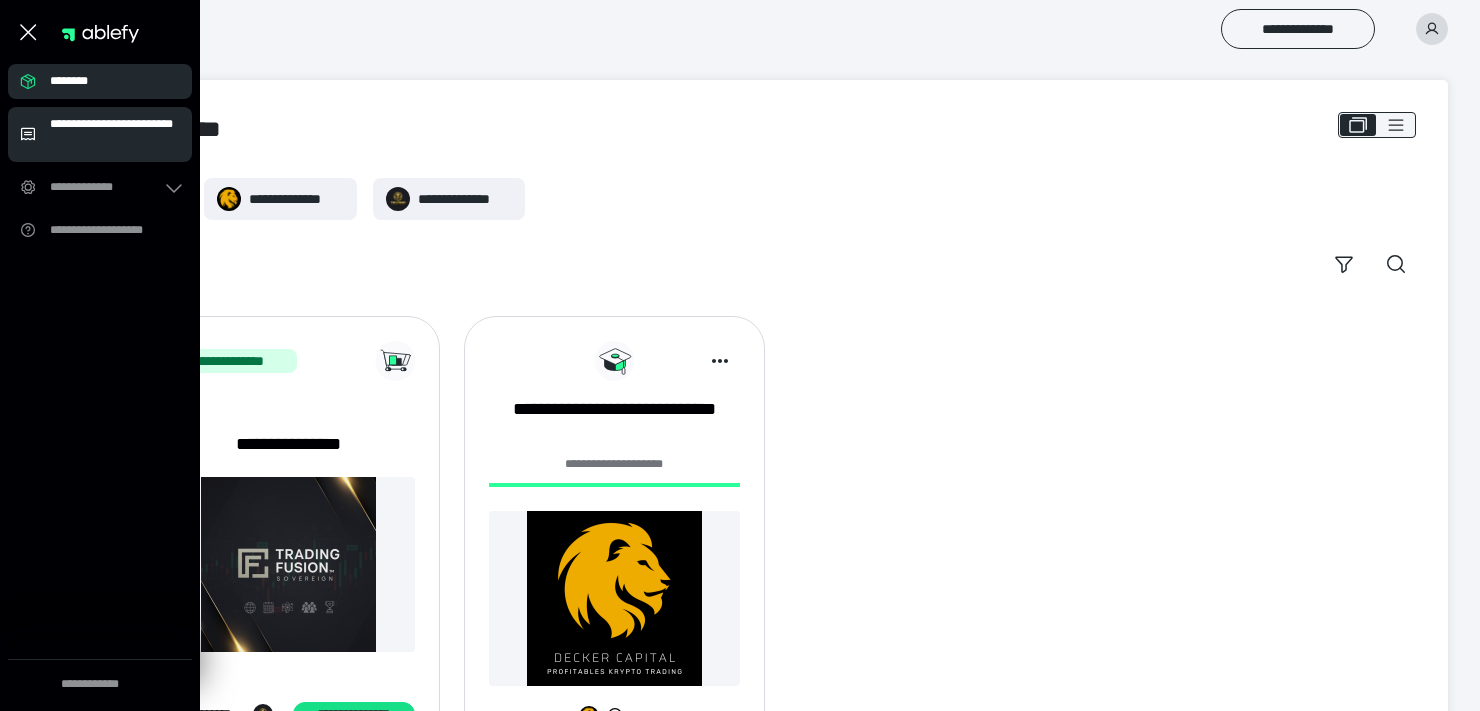 click on "**********" at bounding box center (115, 134) 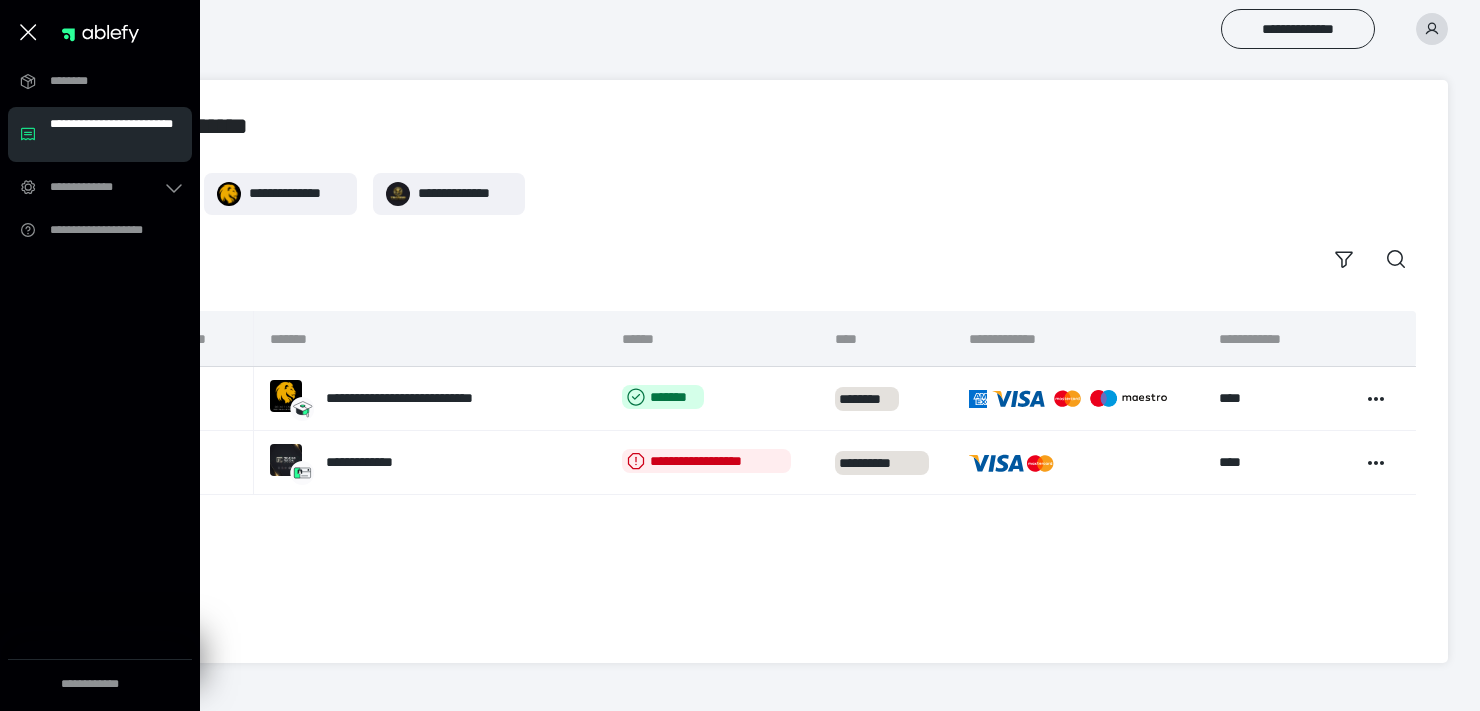 click on "**********" at bounding box center (777, 471) 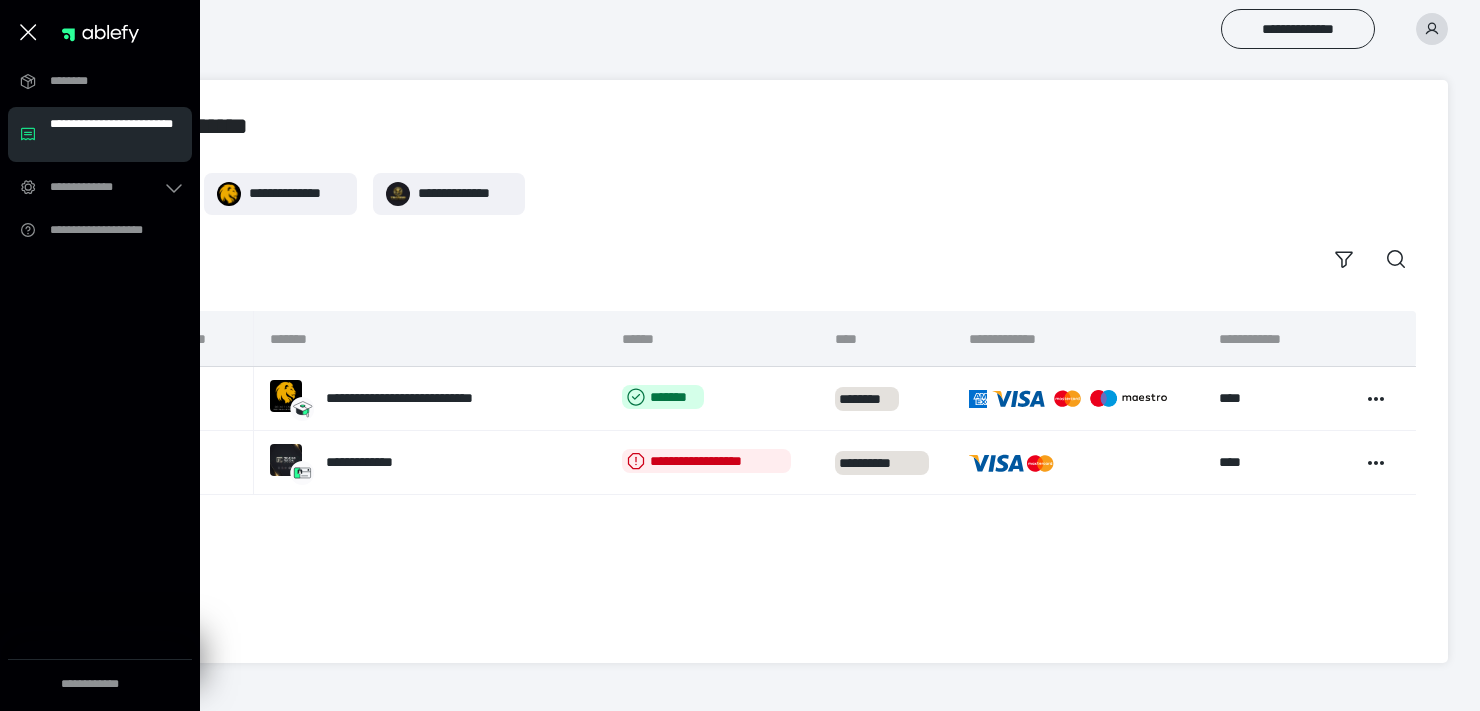 click at bounding box center (28, 32) 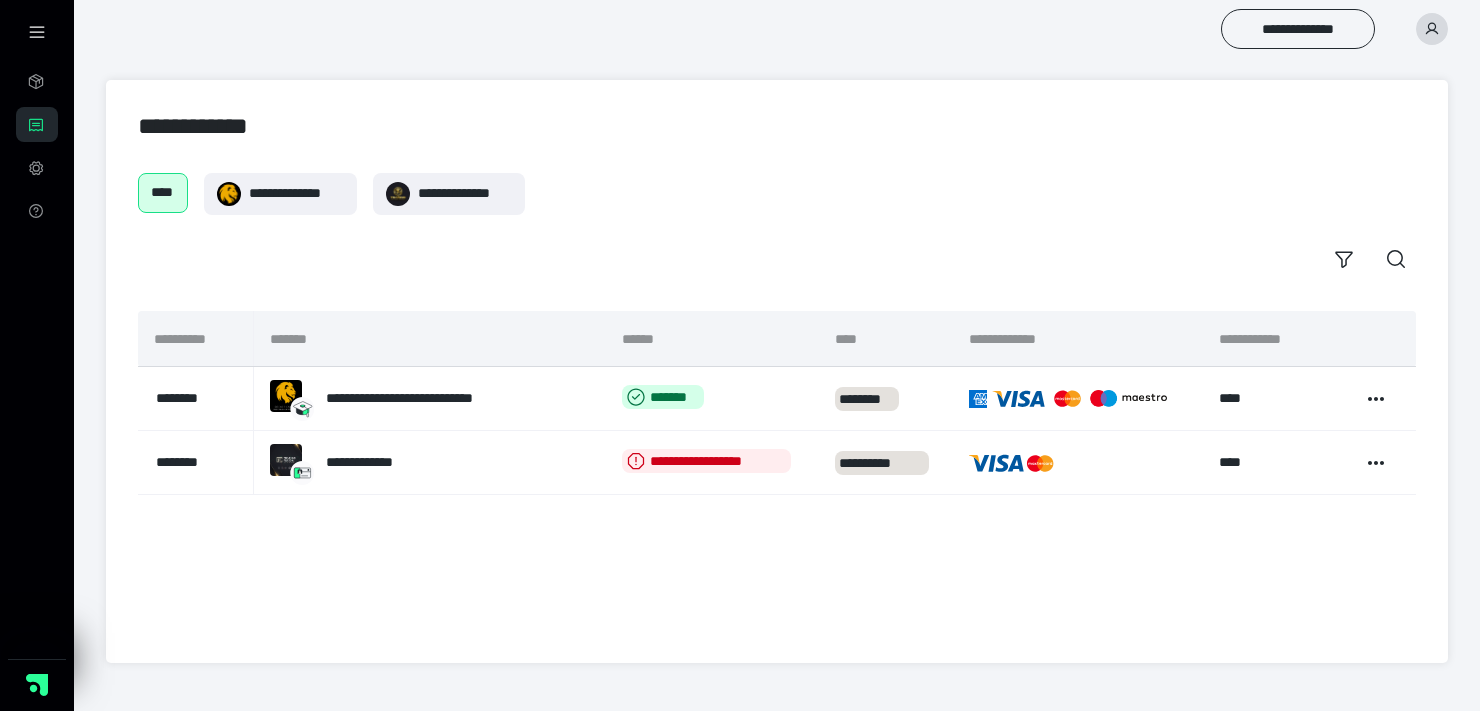click on "**********" at bounding box center [777, 471] 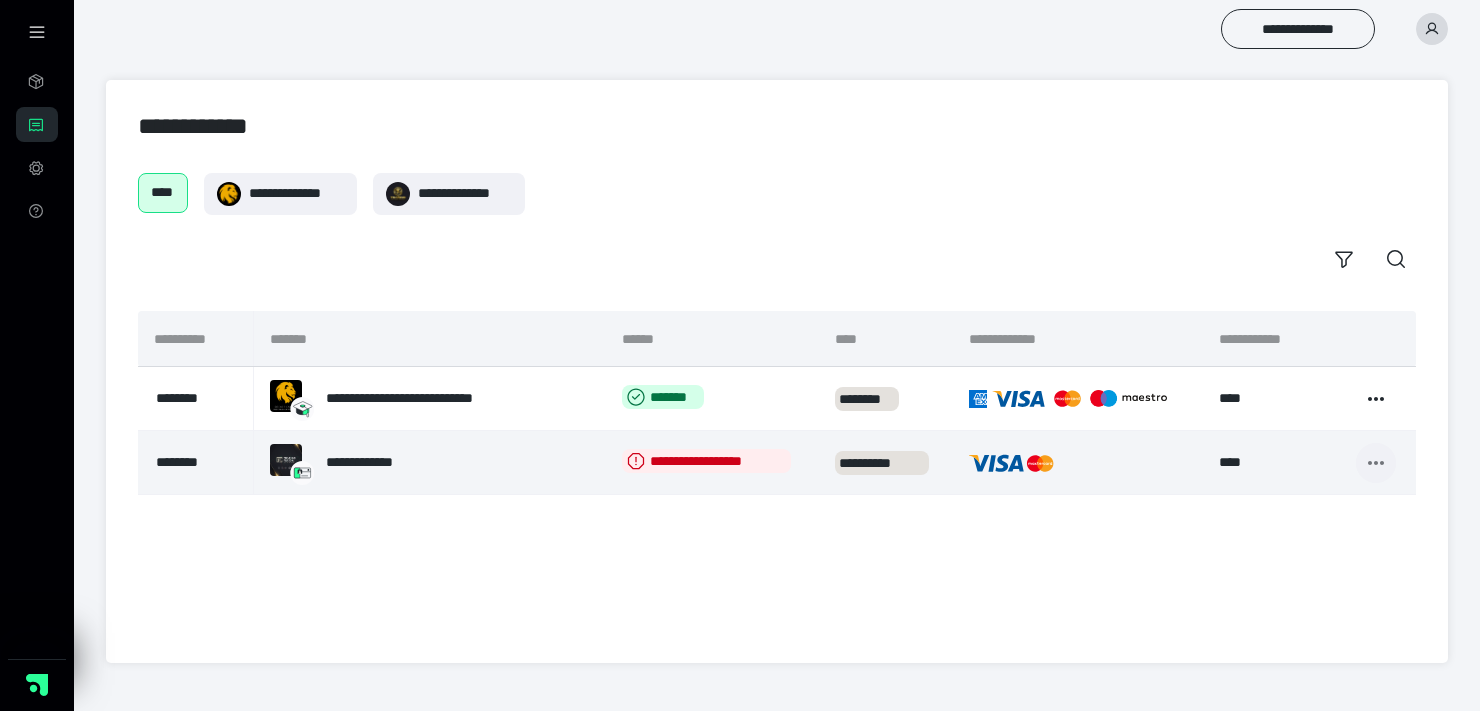 click 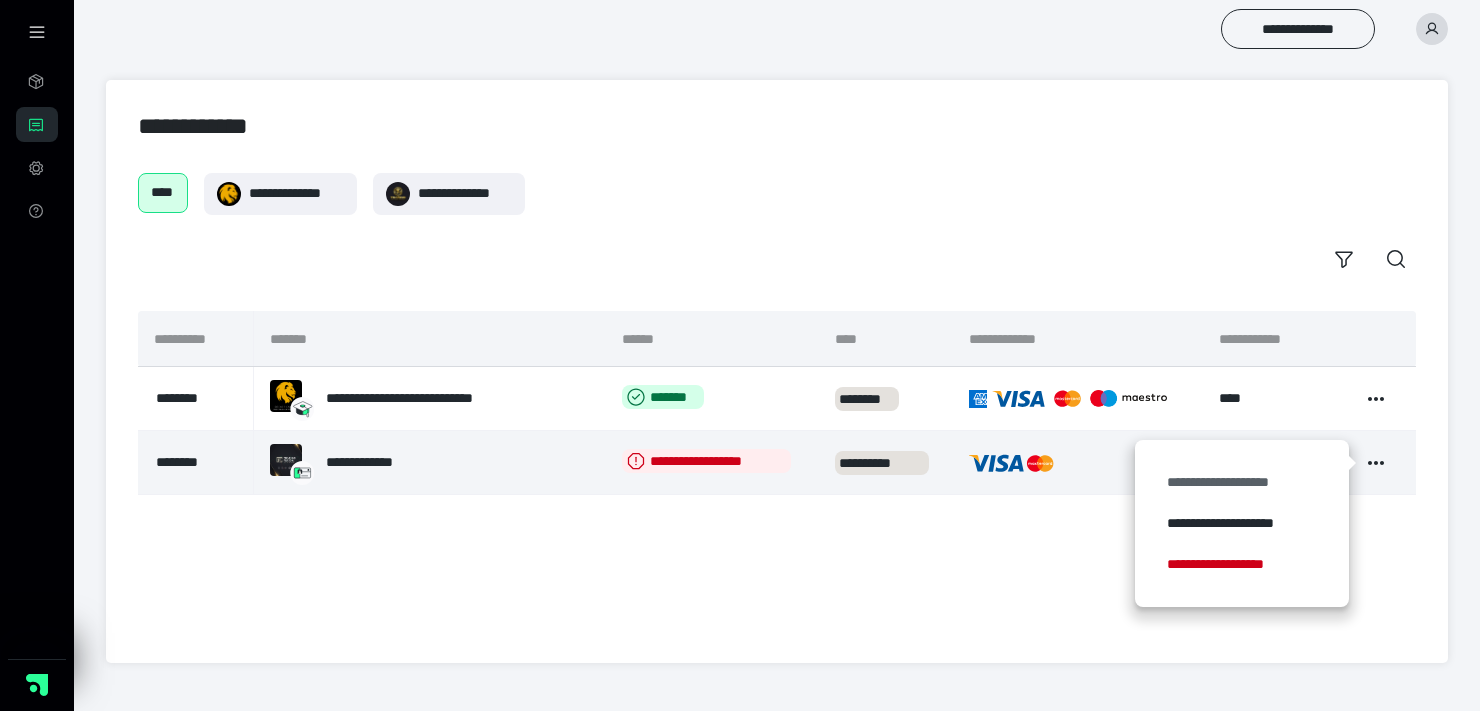 click on "**********" at bounding box center [1241, 482] 